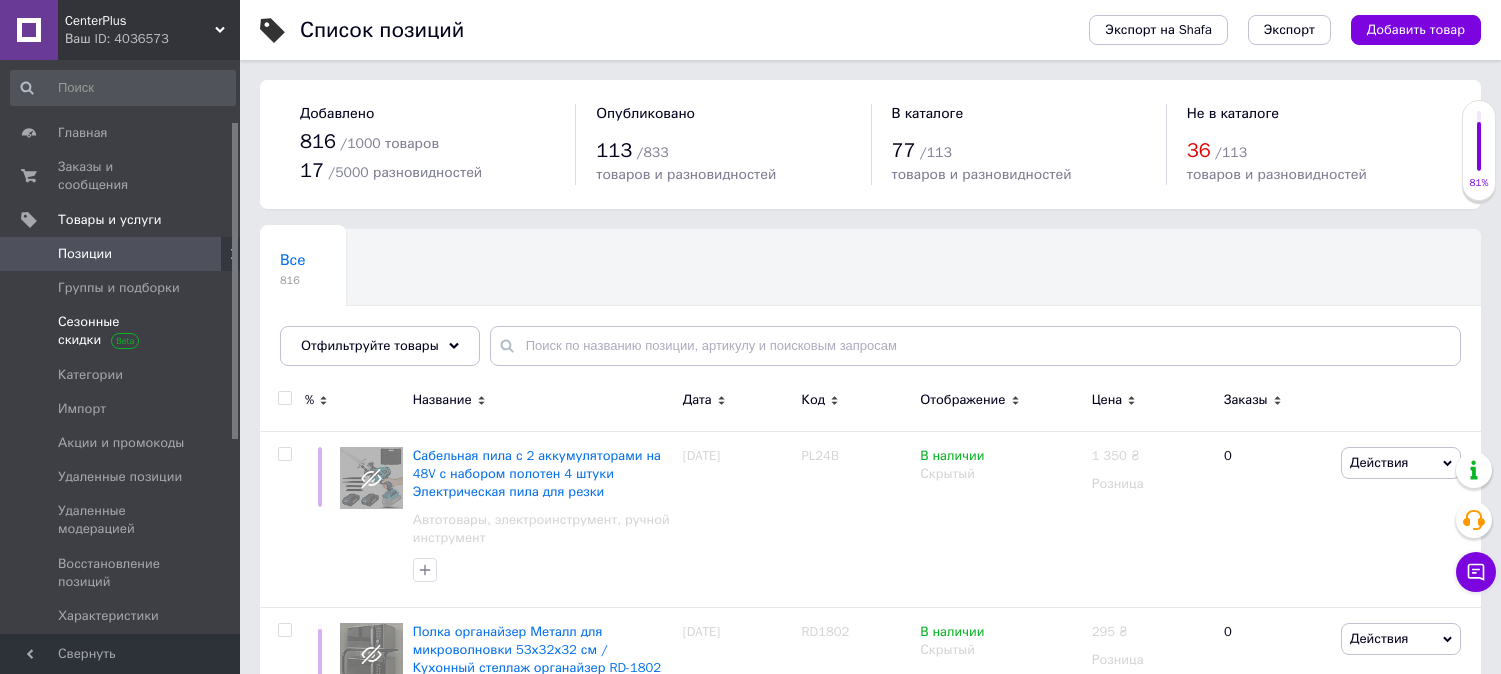 scroll, scrollTop: 0, scrollLeft: 0, axis: both 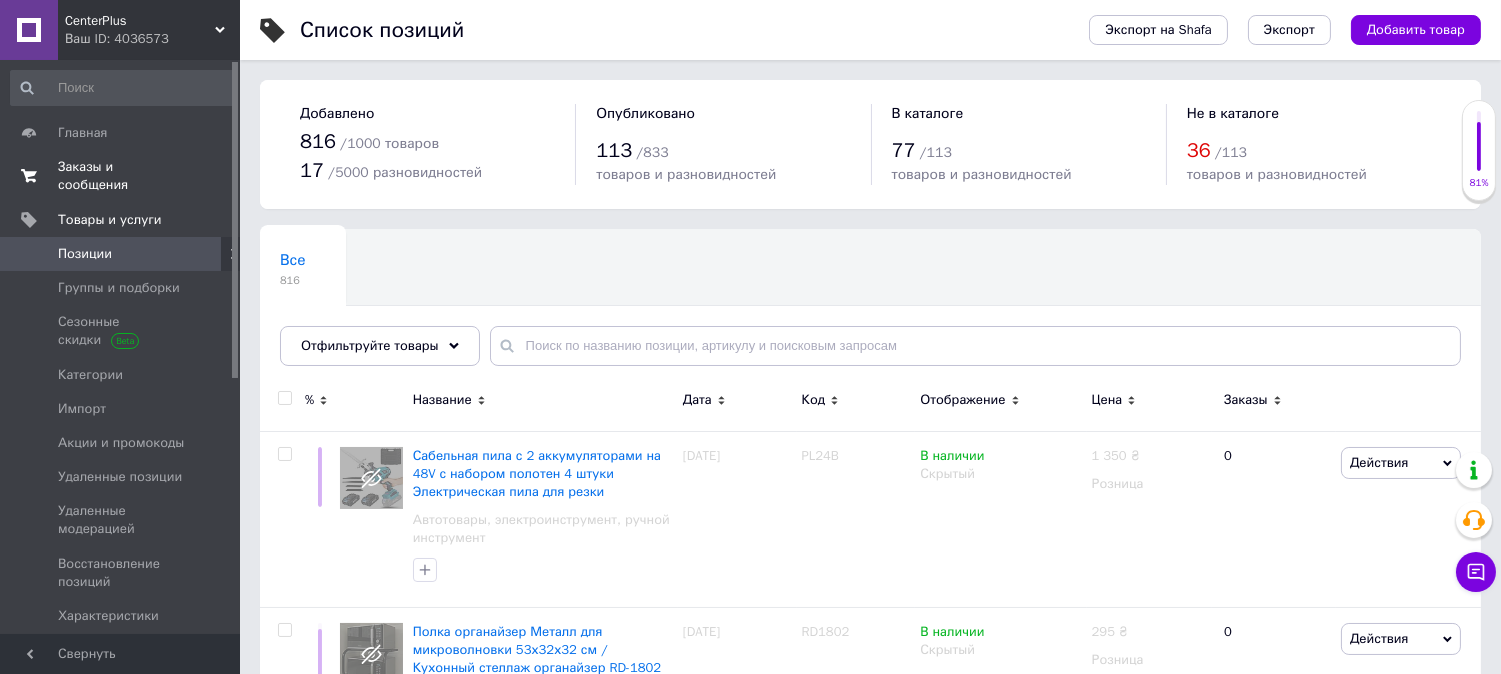 click on "Заказы и сообщения" at bounding box center [121, 176] 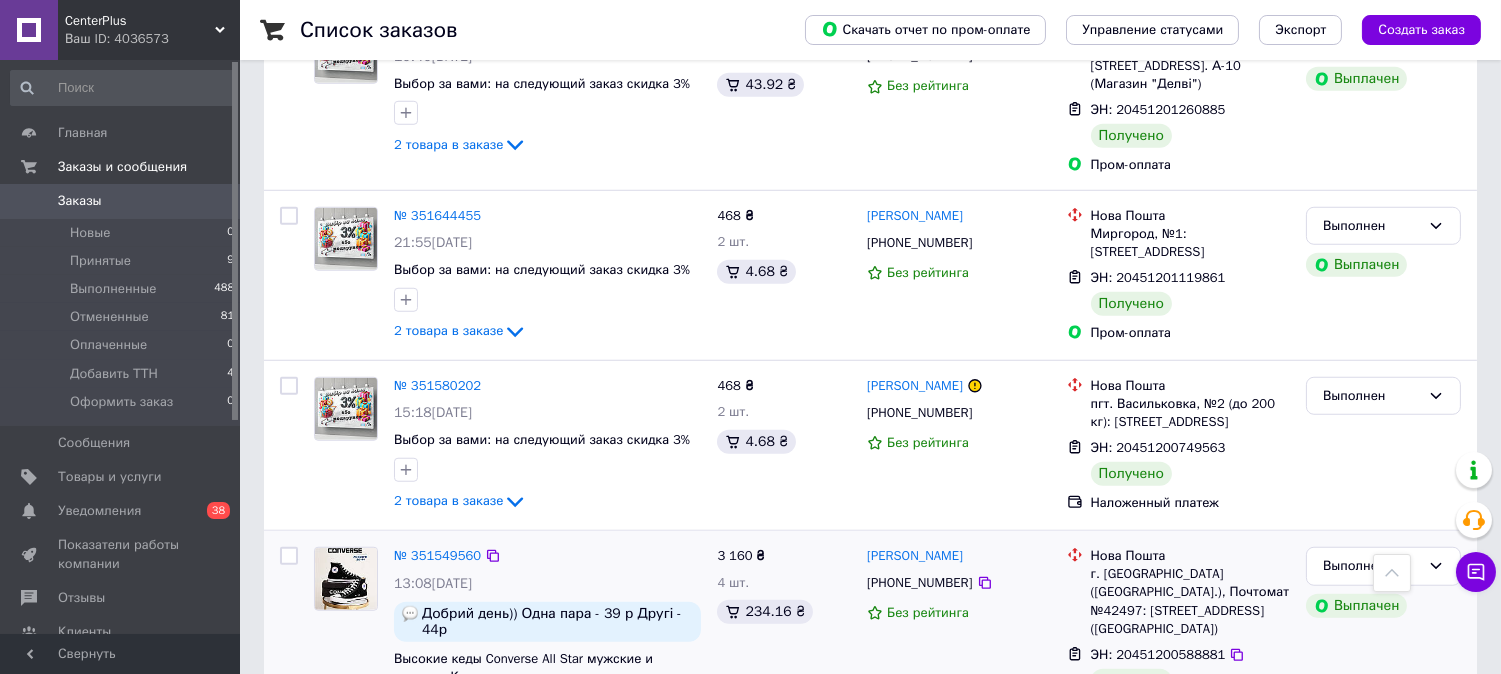 scroll, scrollTop: 3111, scrollLeft: 0, axis: vertical 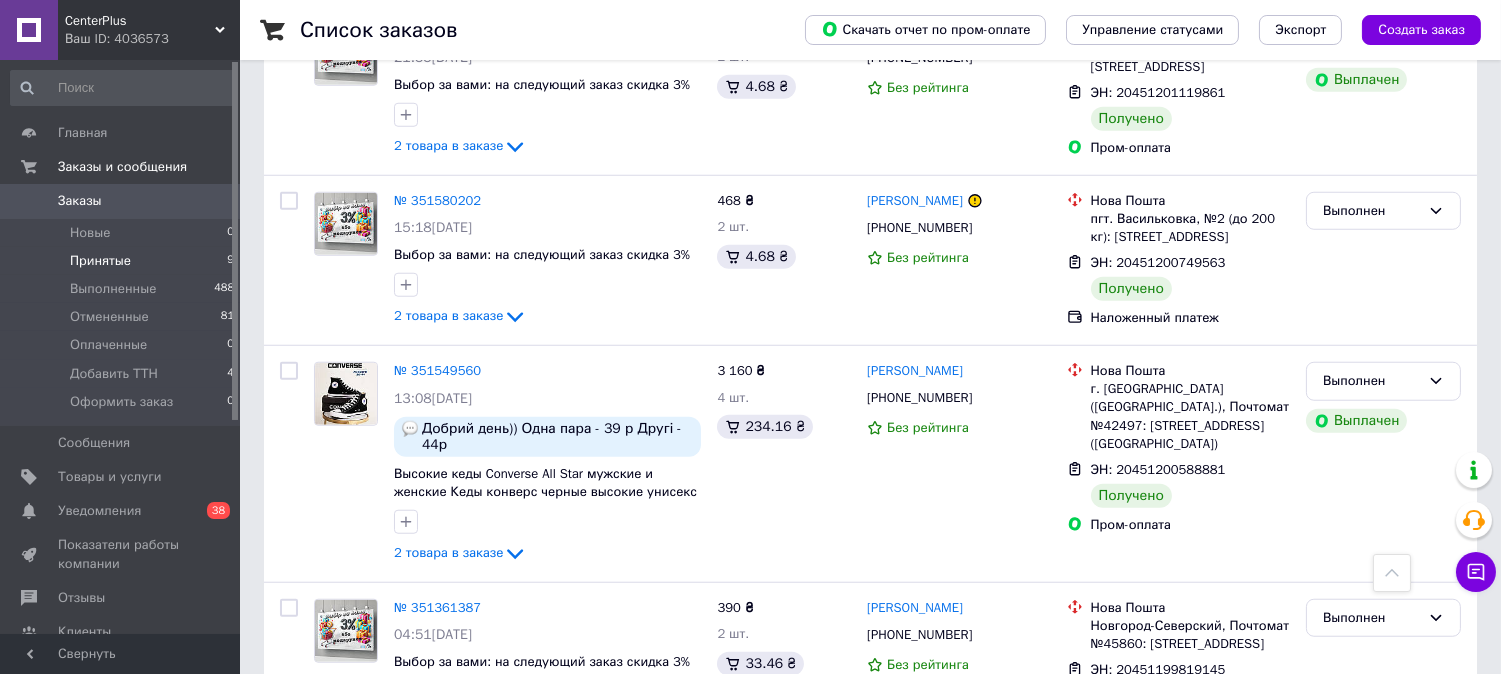 click on "Принятые" at bounding box center (100, 261) 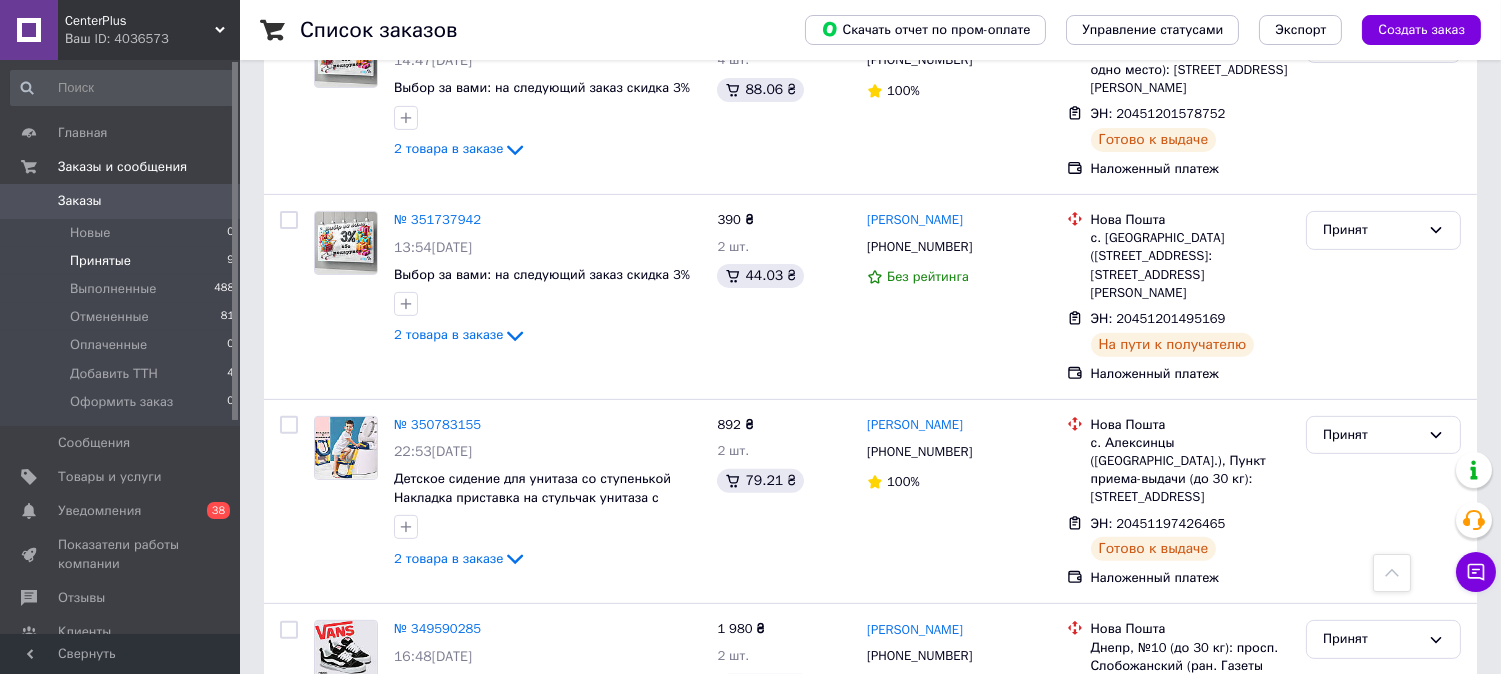 scroll, scrollTop: 1421, scrollLeft: 0, axis: vertical 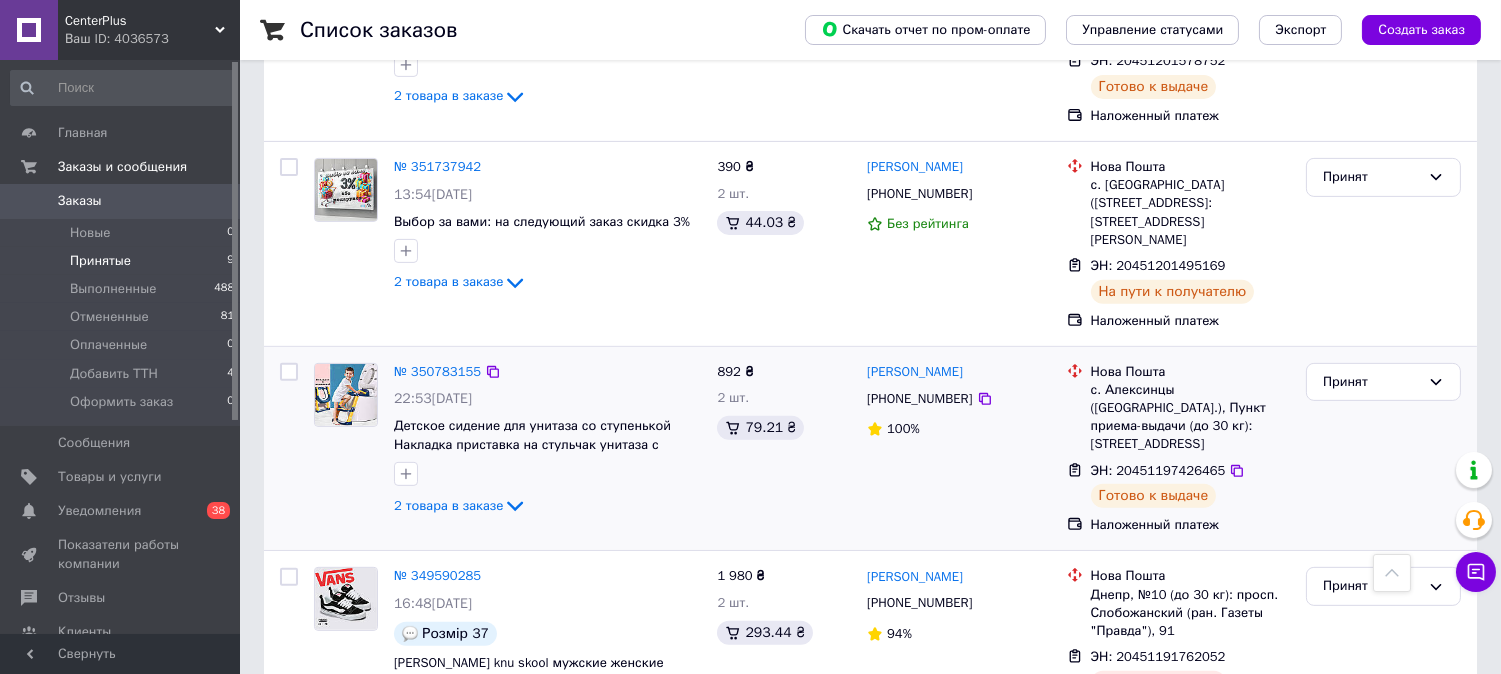 click on "22:53[DATE]" at bounding box center (547, 399) 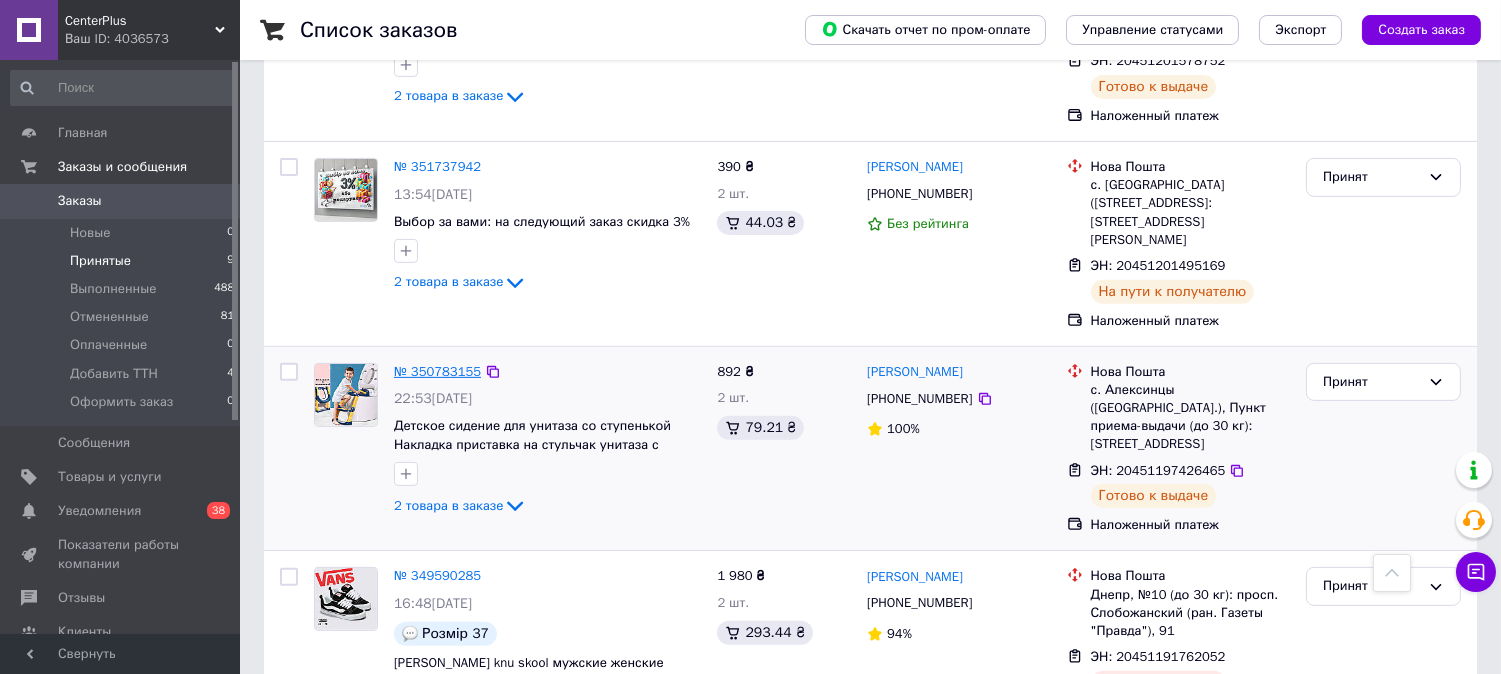 click on "№ 350783155" at bounding box center [437, 371] 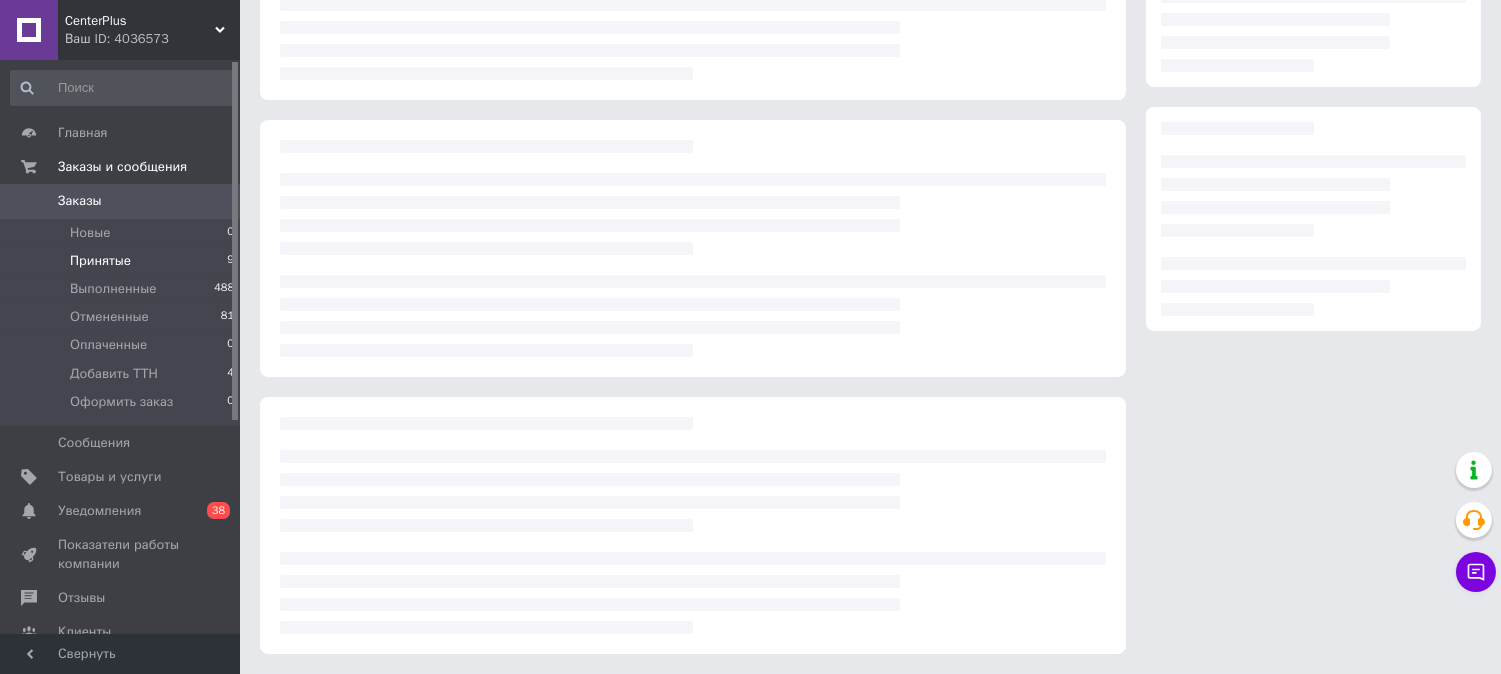 scroll, scrollTop: 0, scrollLeft: 0, axis: both 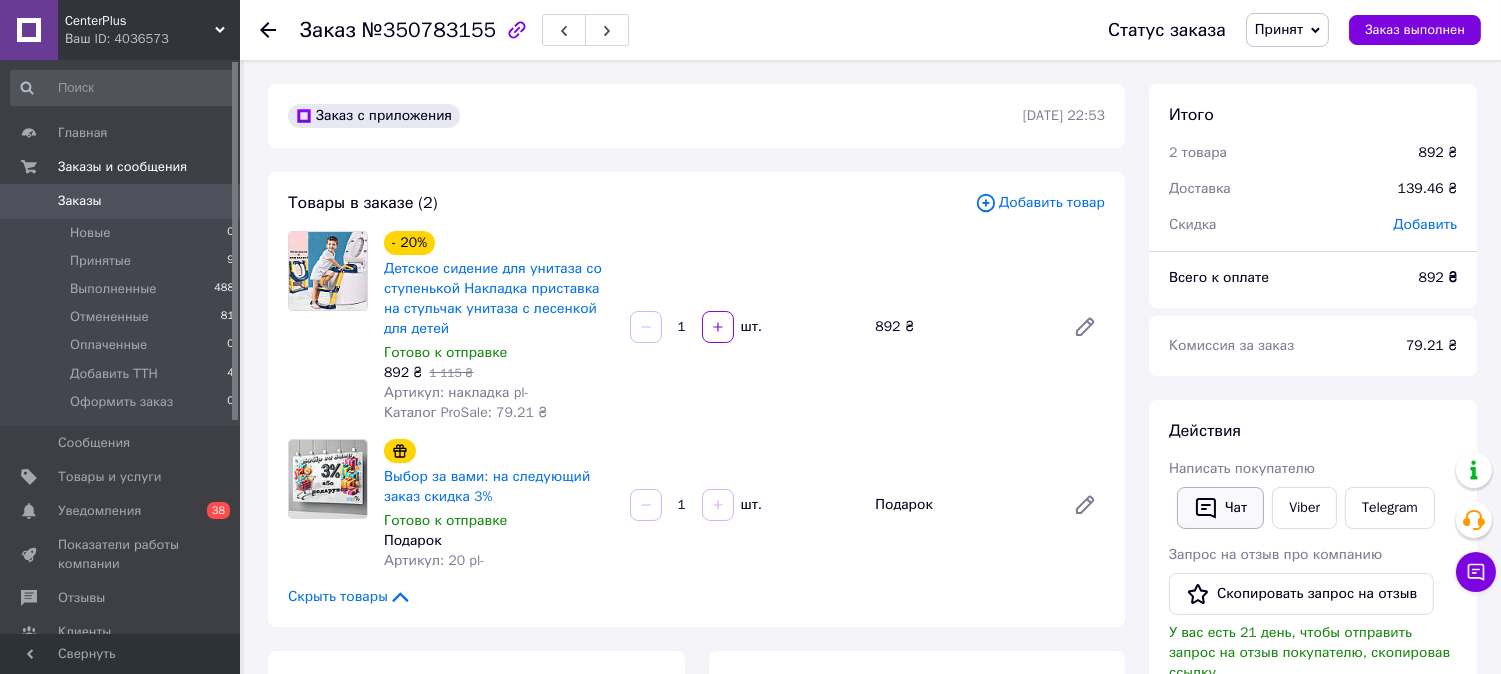 click on "Чат" at bounding box center [1220, 508] 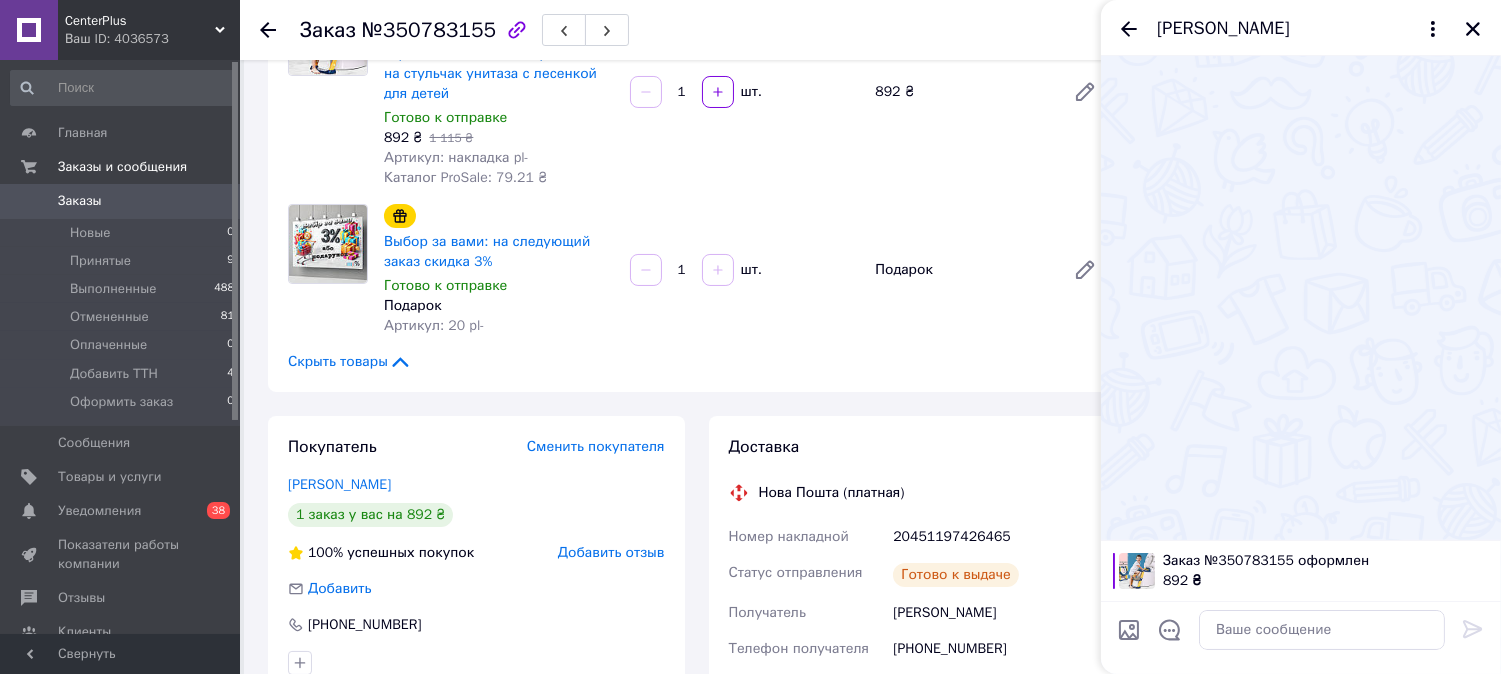 scroll, scrollTop: 333, scrollLeft: 0, axis: vertical 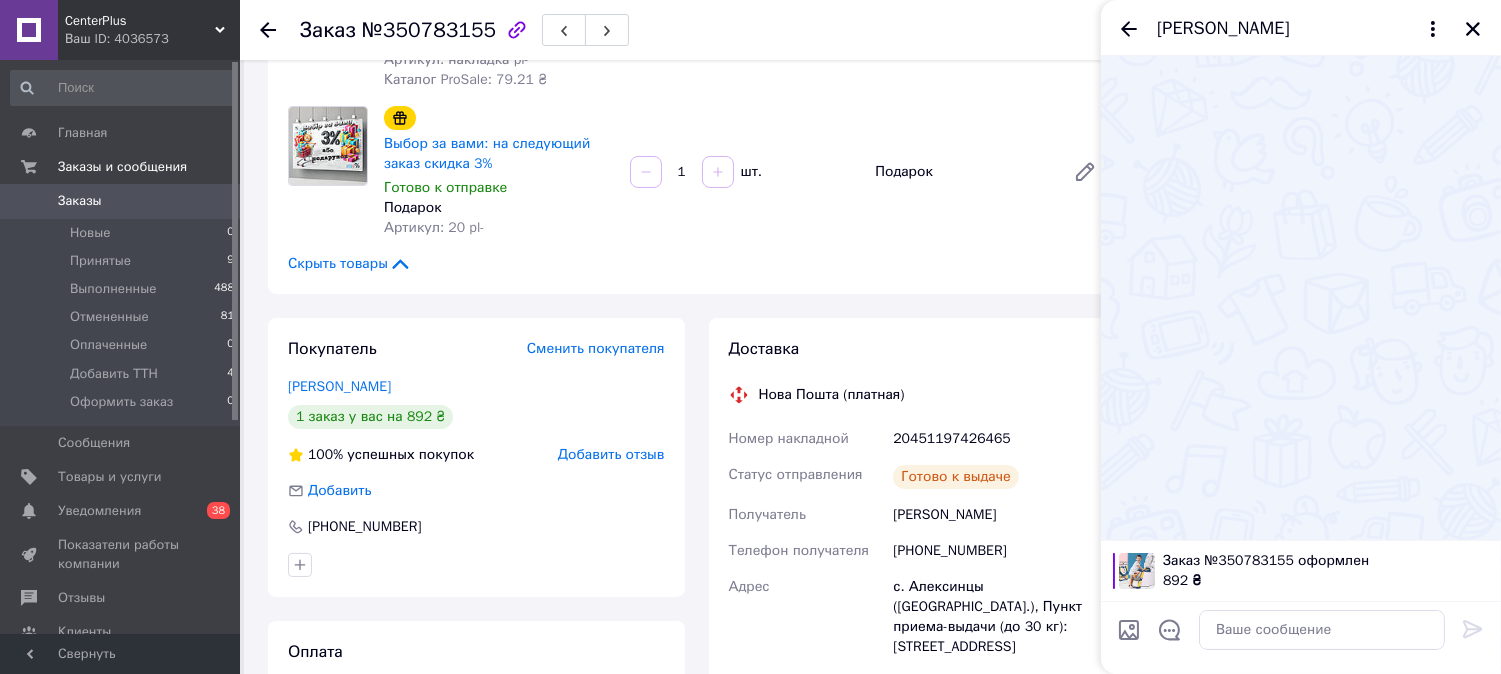 click on "[PHONE_NUMBER]" at bounding box center [999, 551] 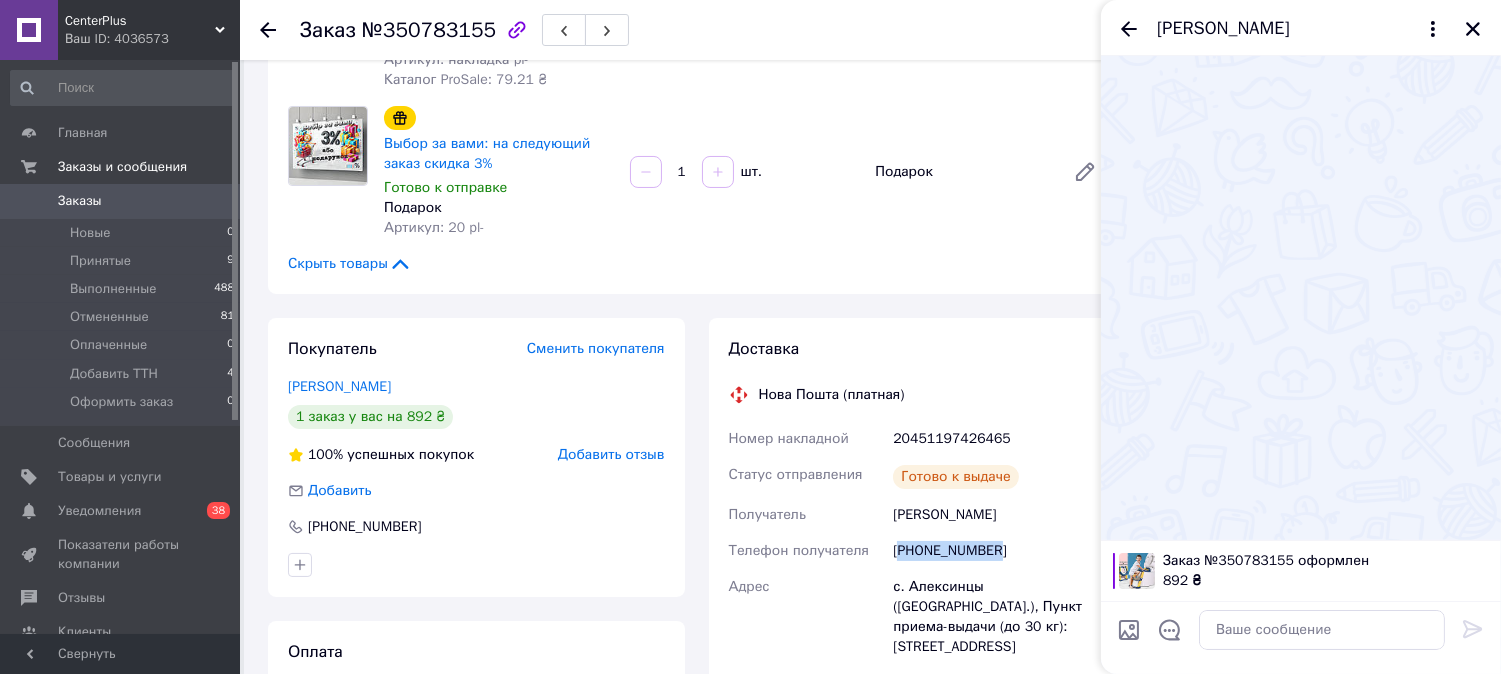 copy on "380677340072" 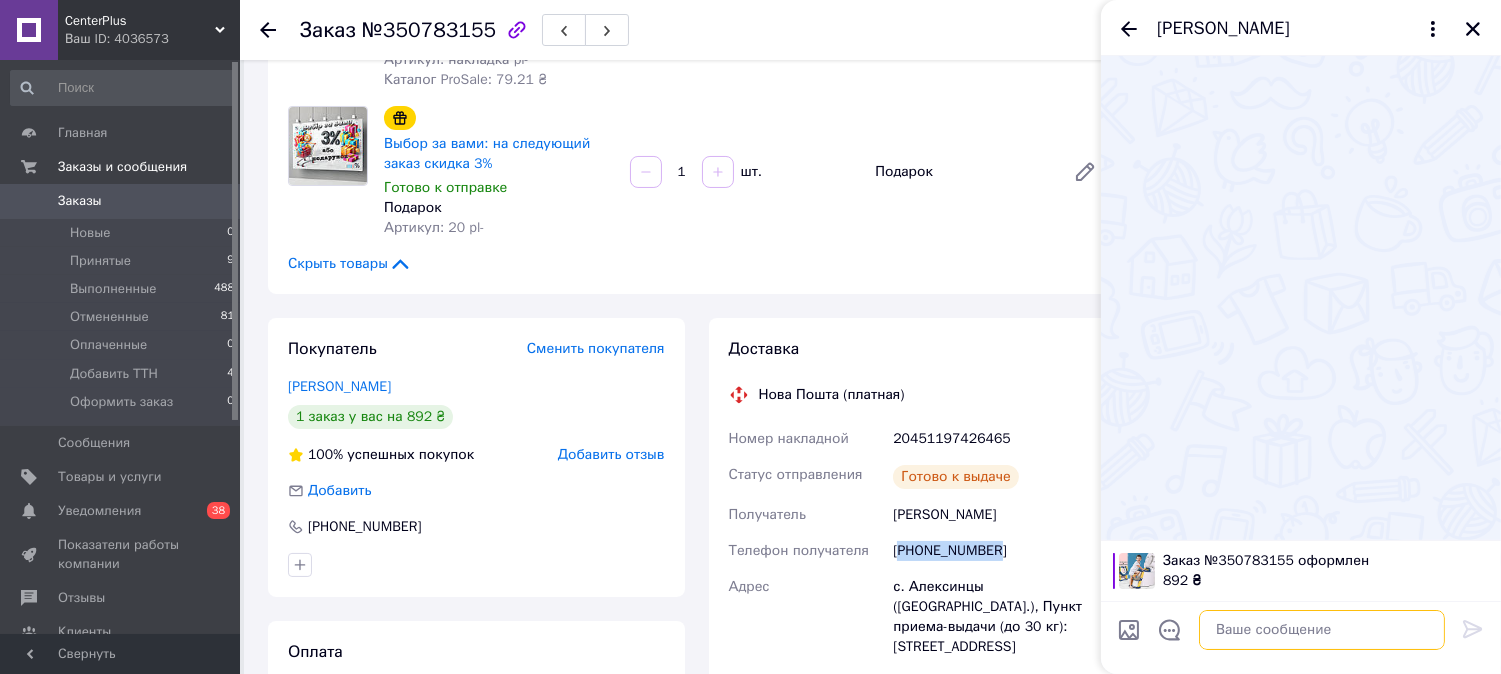 click at bounding box center (1322, 630) 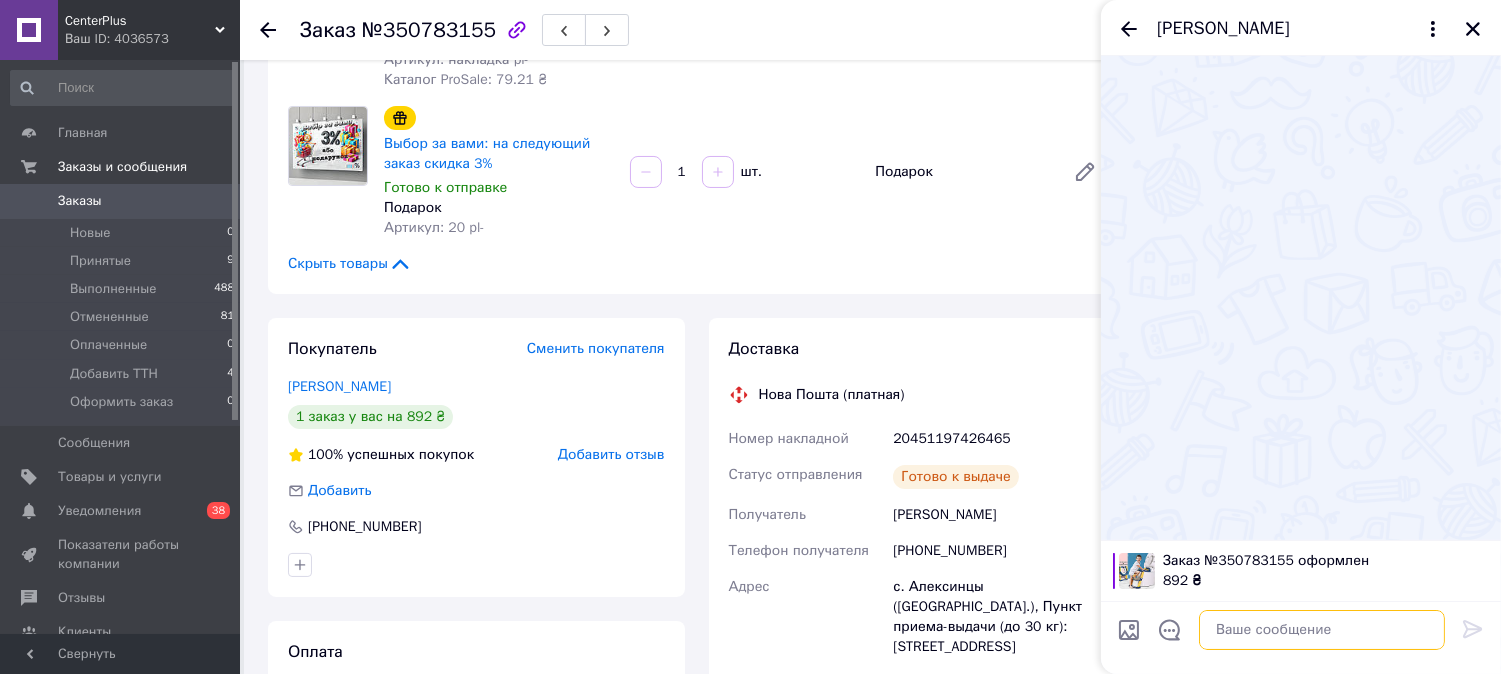 paste on "Добрий день. Посилка у відділенні 20451197426465" 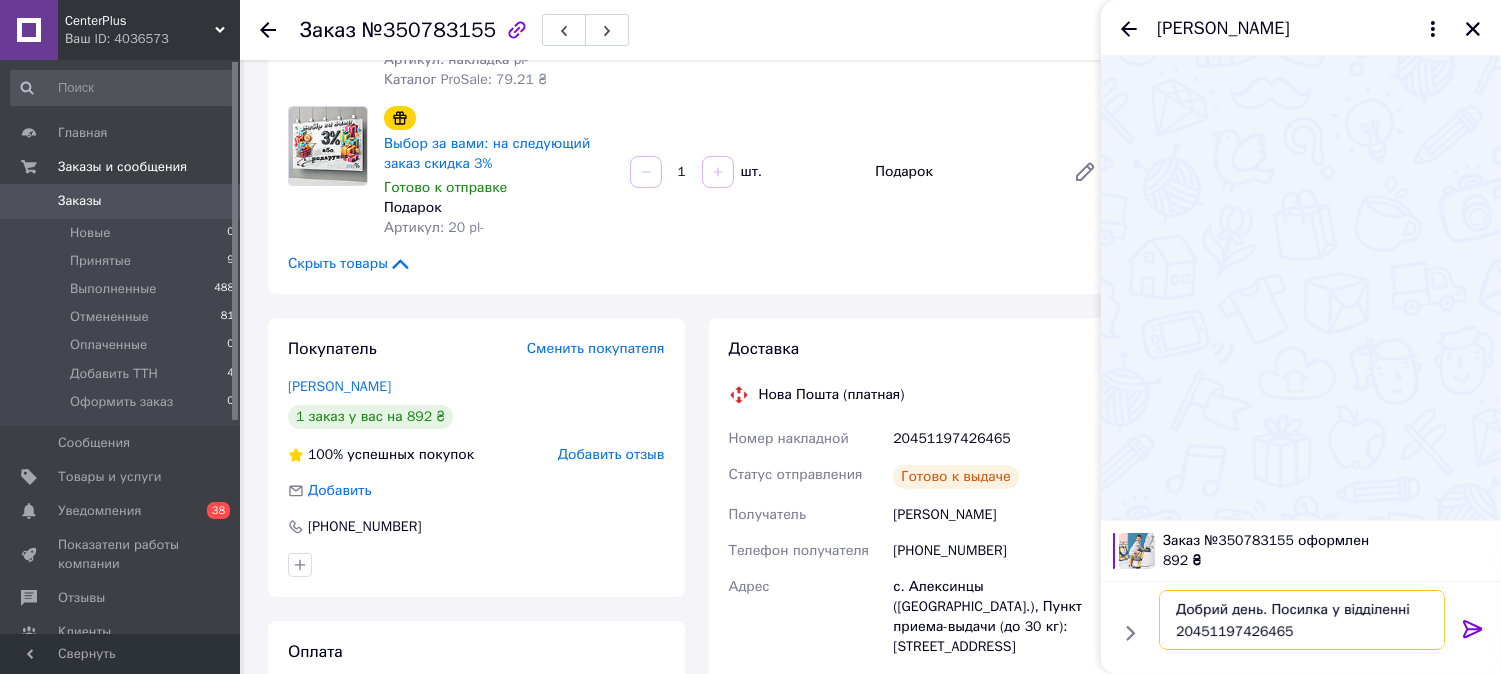 type on "Добрий день. Посилка у відділенні 20451197426465" 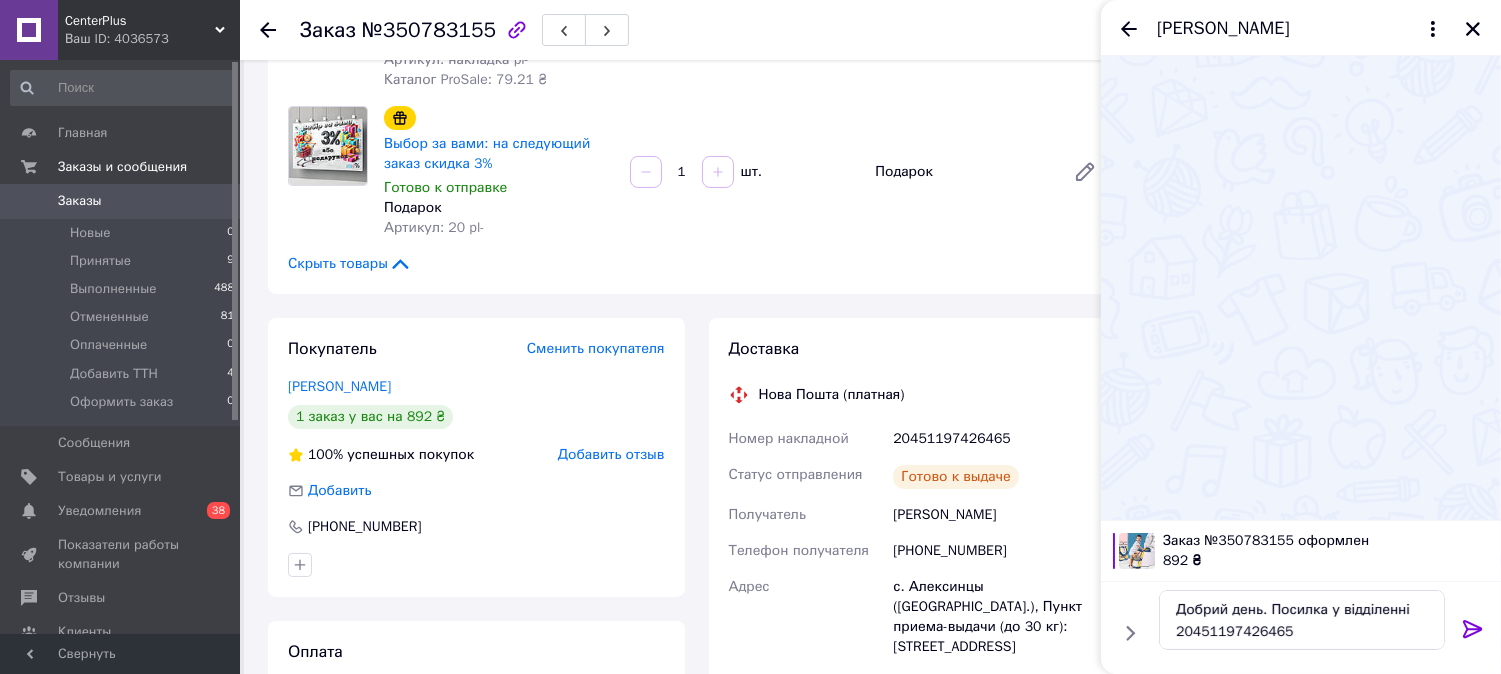 click 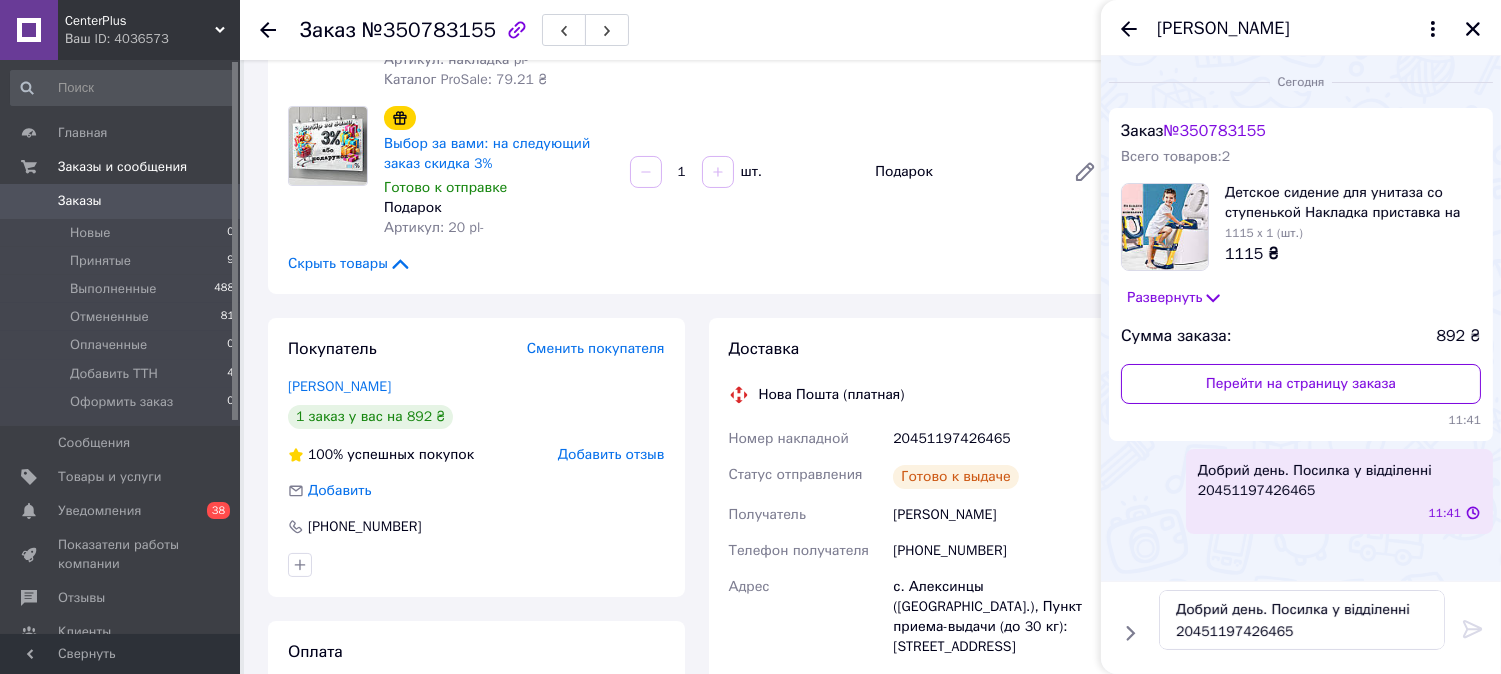 type 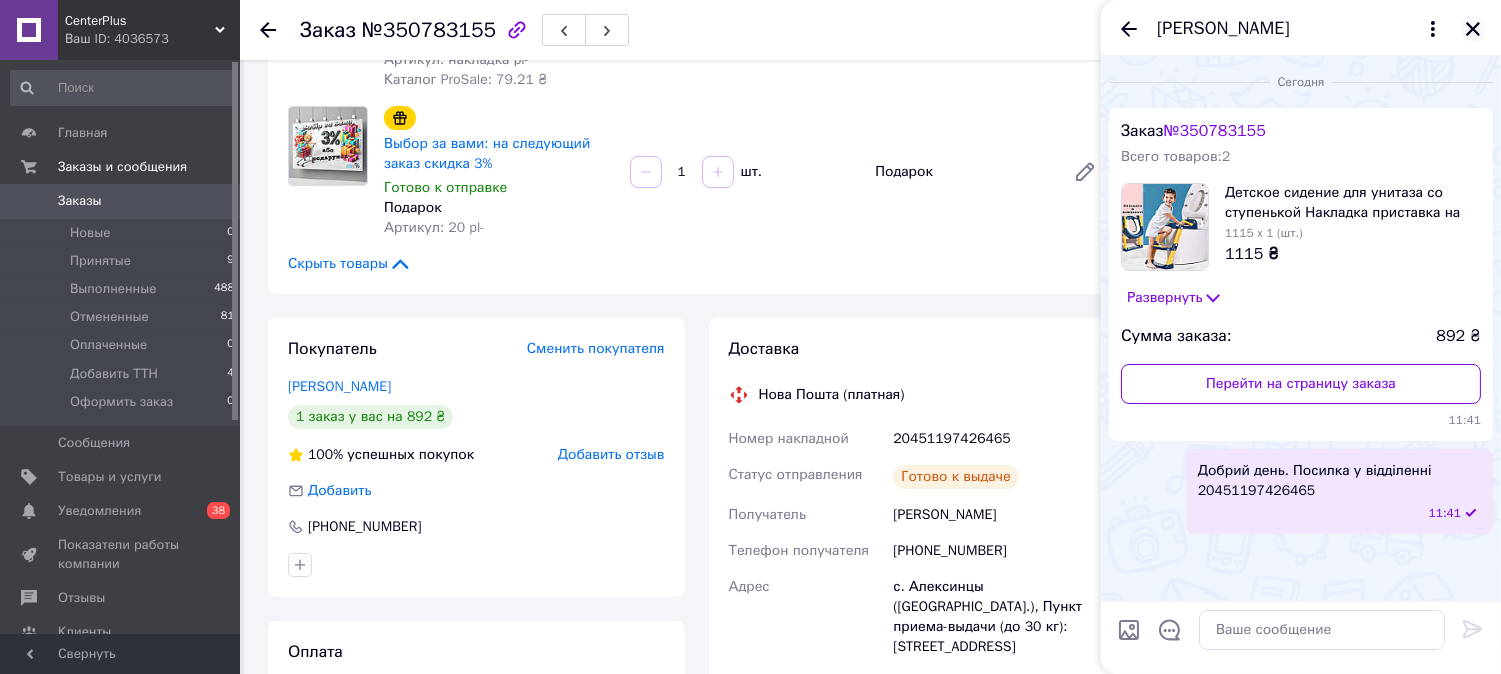 click 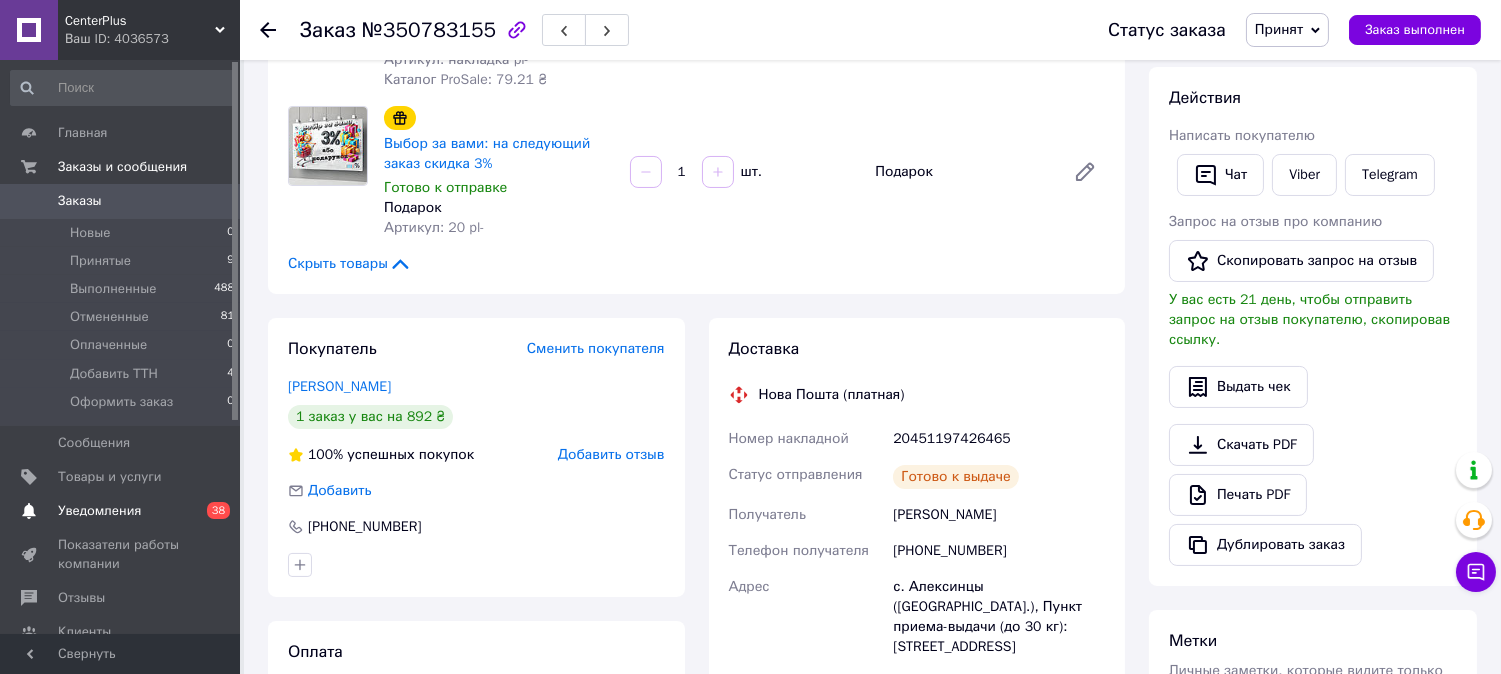 click on "Уведомления" at bounding box center (99, 511) 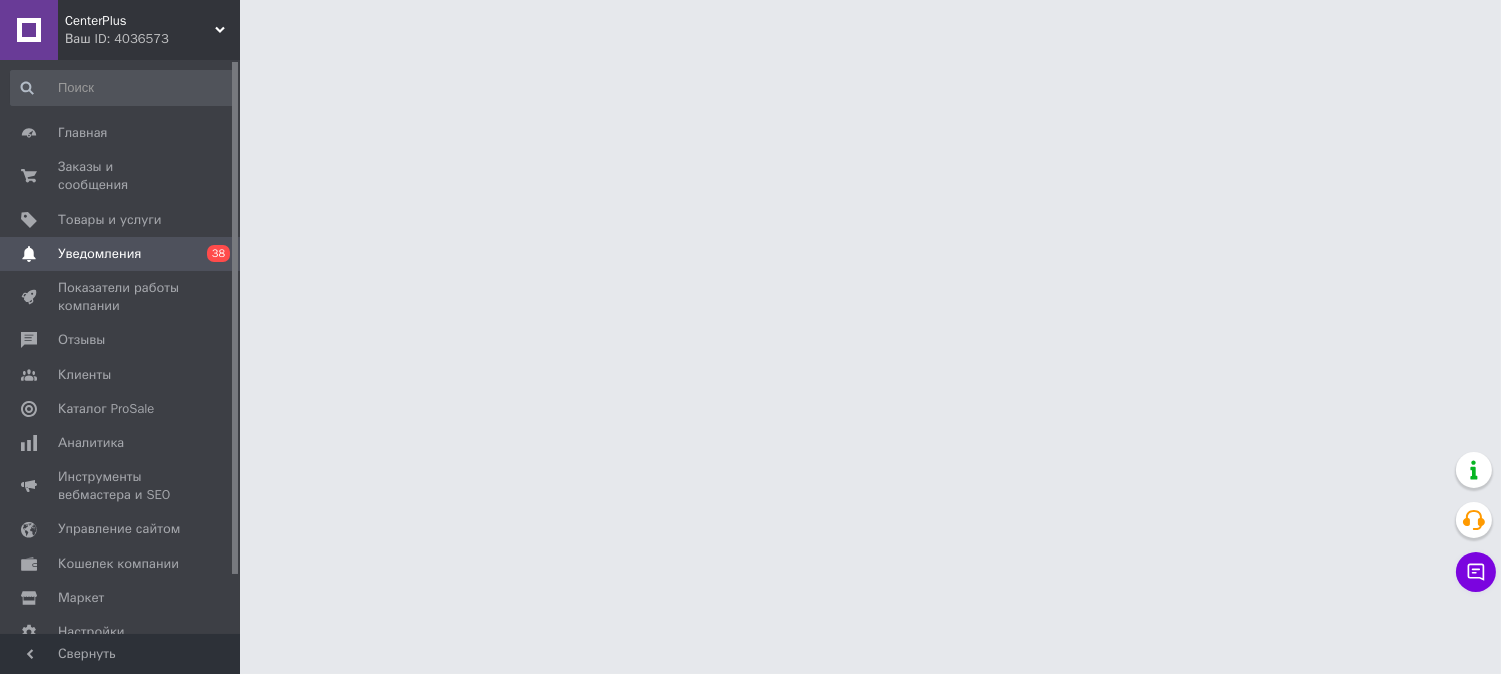 scroll, scrollTop: 0, scrollLeft: 0, axis: both 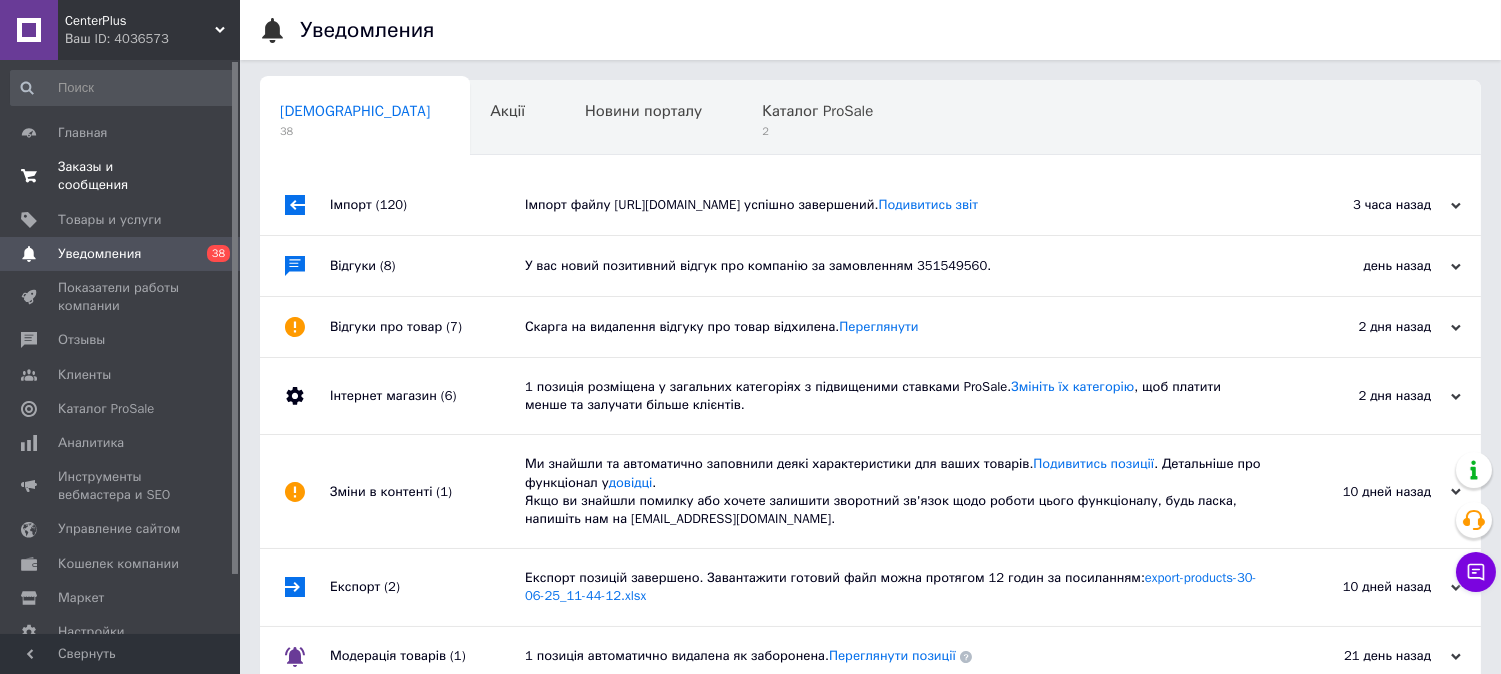 click on "Заказы и сообщения" at bounding box center [121, 176] 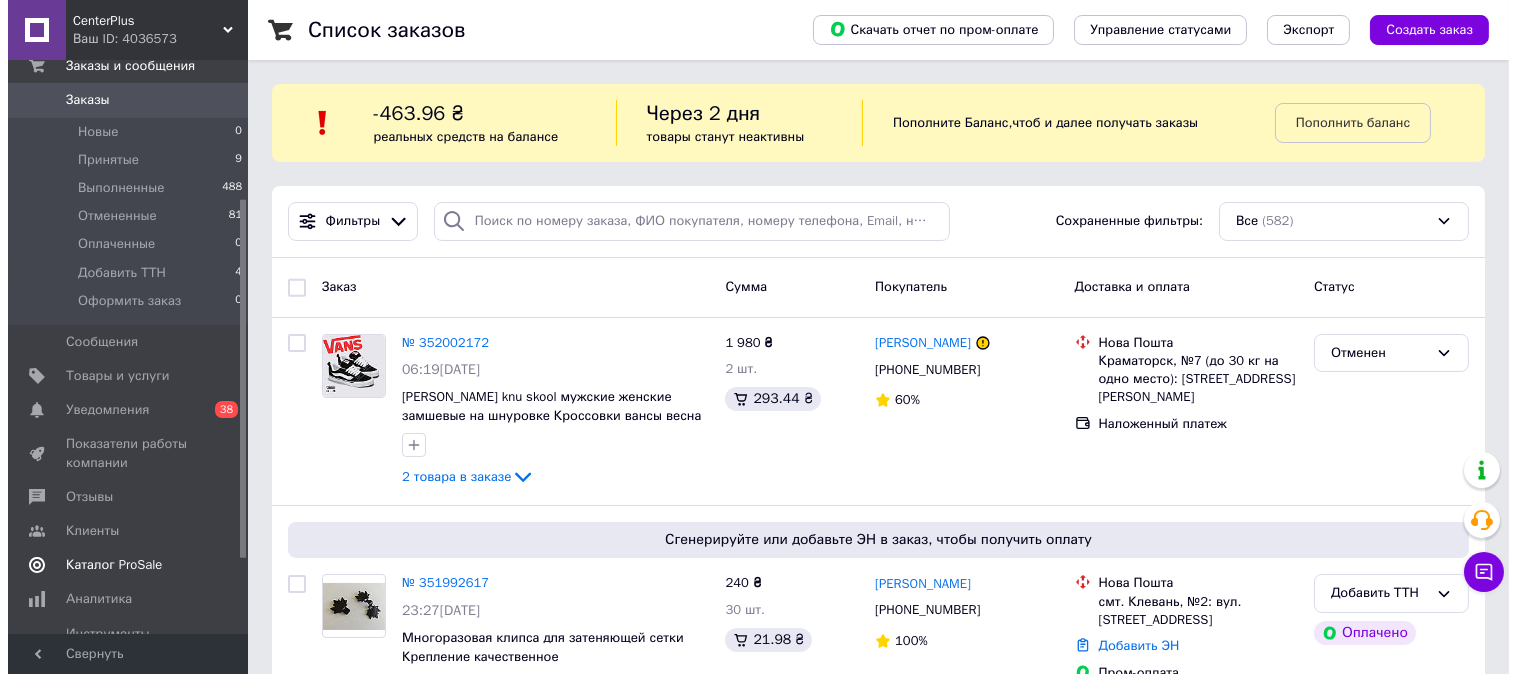 scroll, scrollTop: 222, scrollLeft: 0, axis: vertical 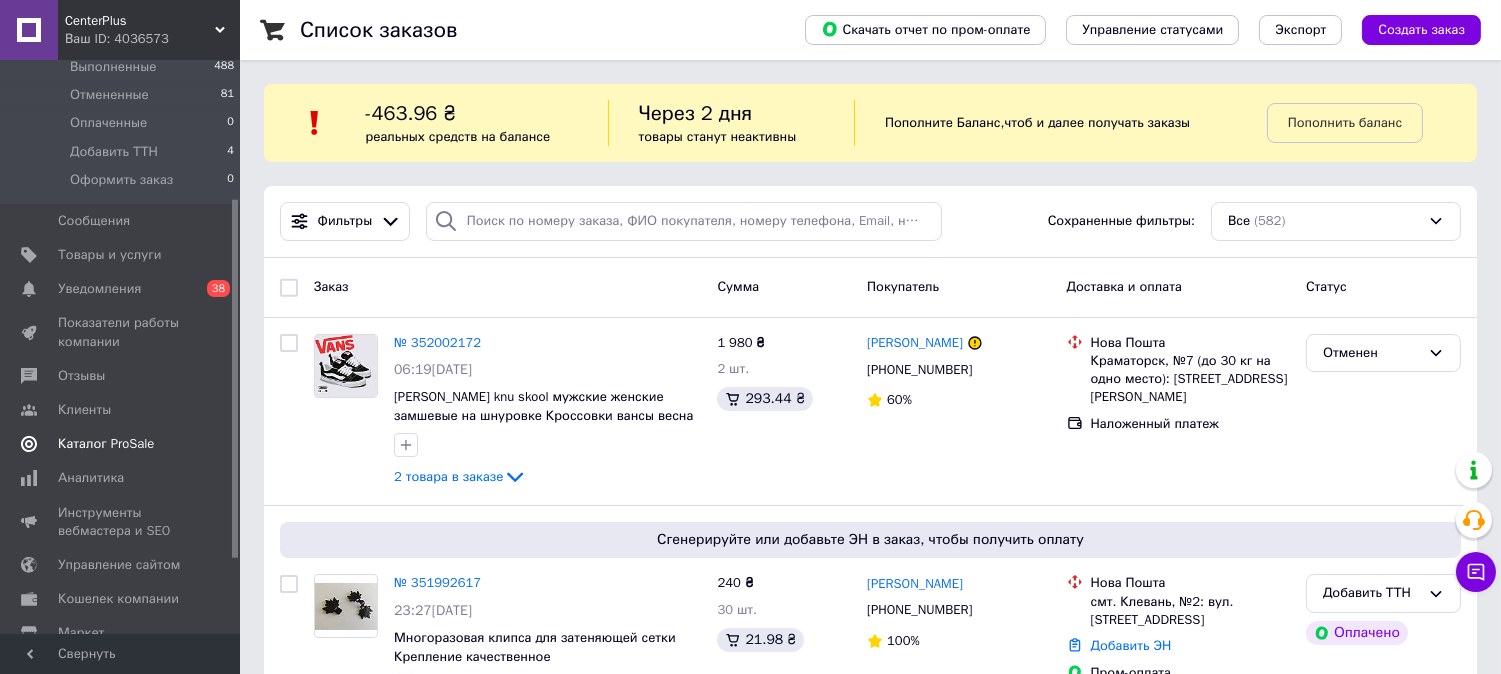 click on "Каталог ProSale" at bounding box center (106, 444) 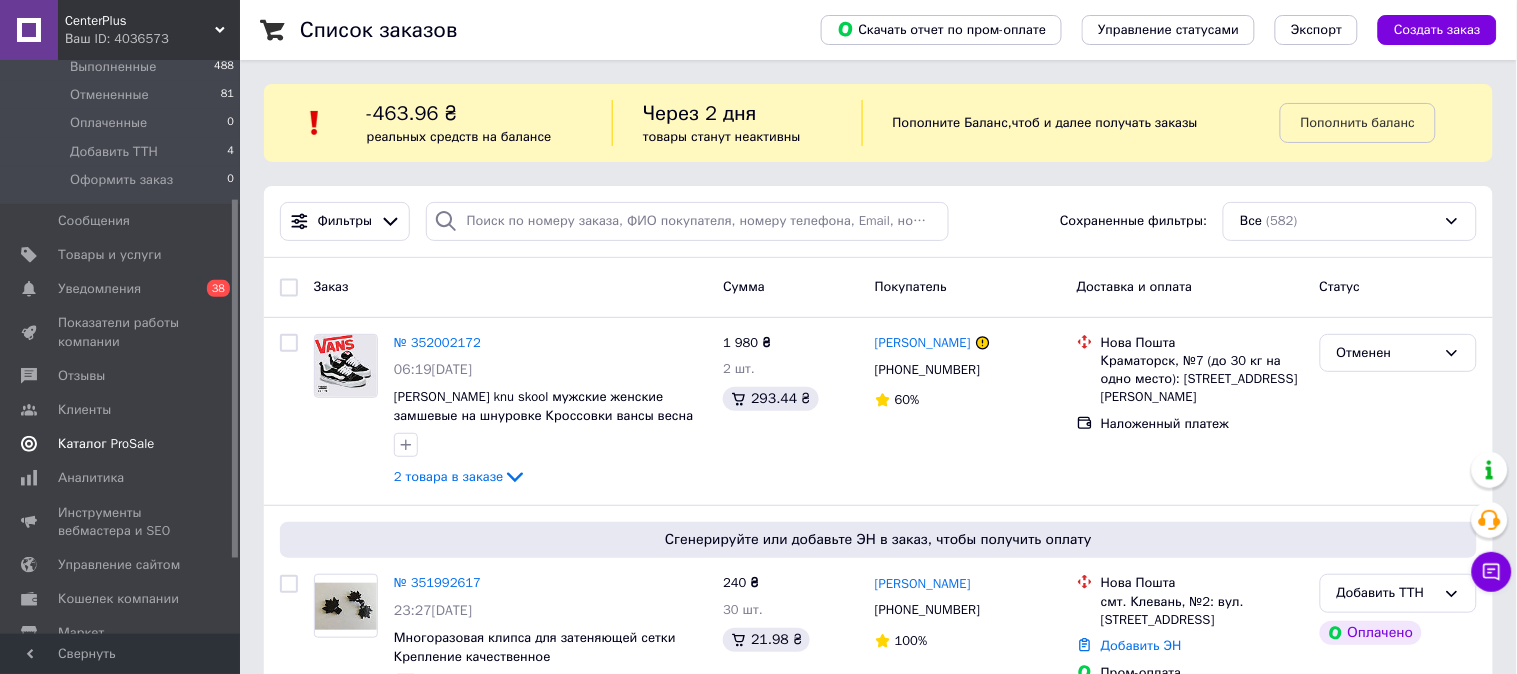 scroll, scrollTop: 153, scrollLeft: 0, axis: vertical 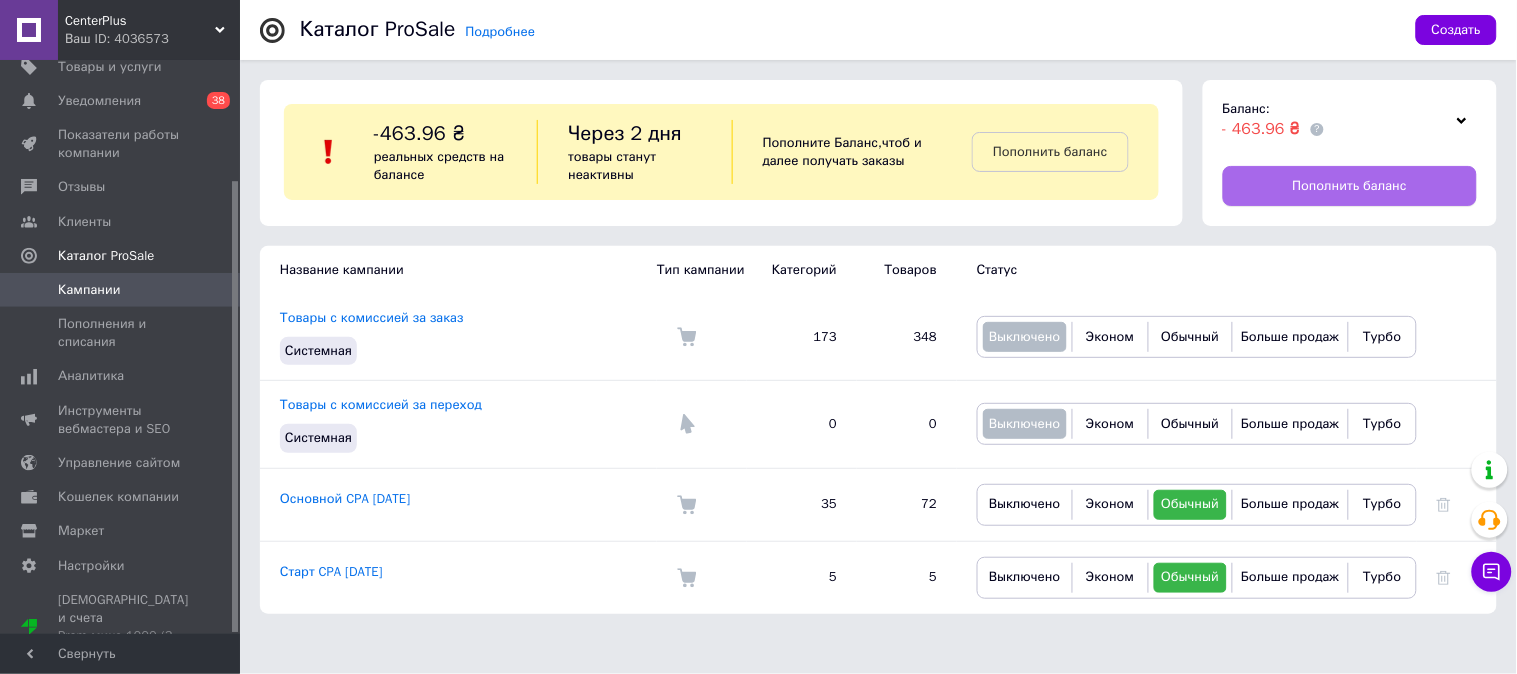 click on "Пополнить баланс" at bounding box center [1350, 186] 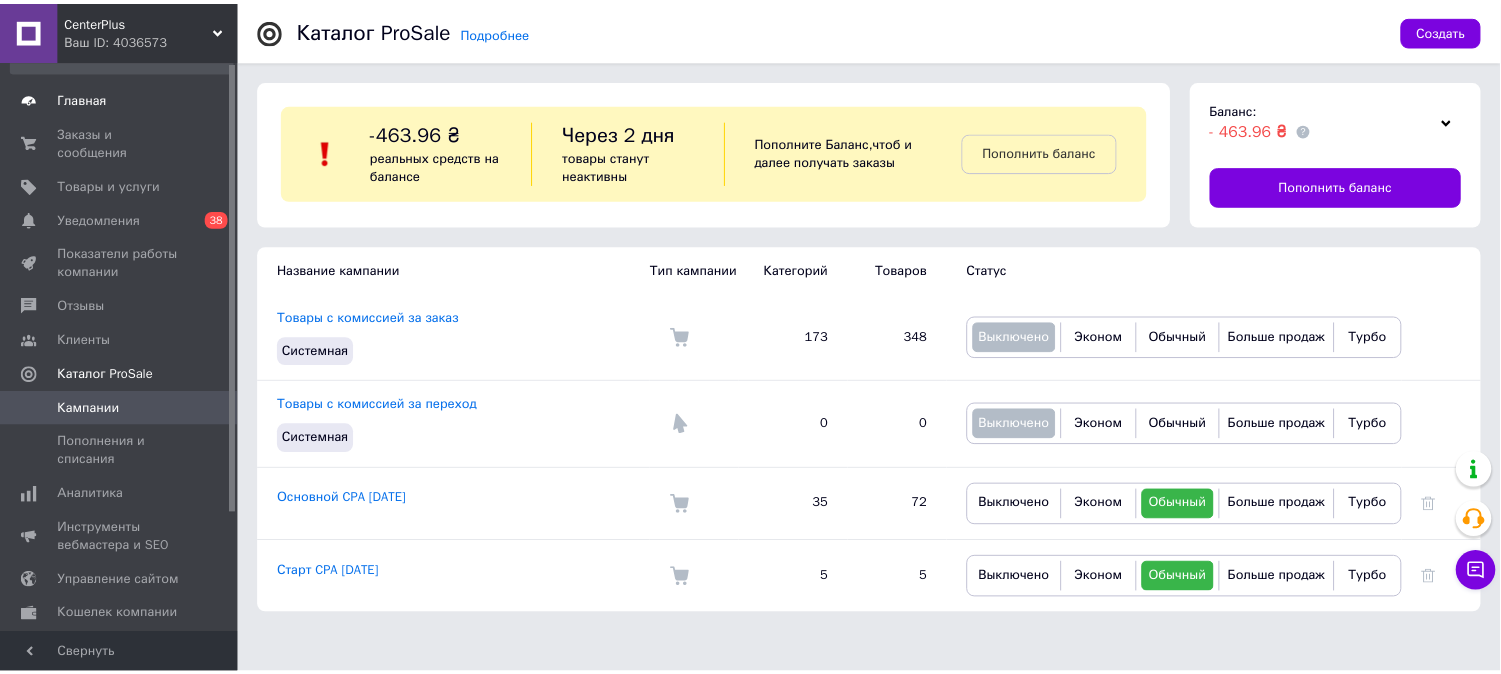 scroll, scrollTop: 0, scrollLeft: 0, axis: both 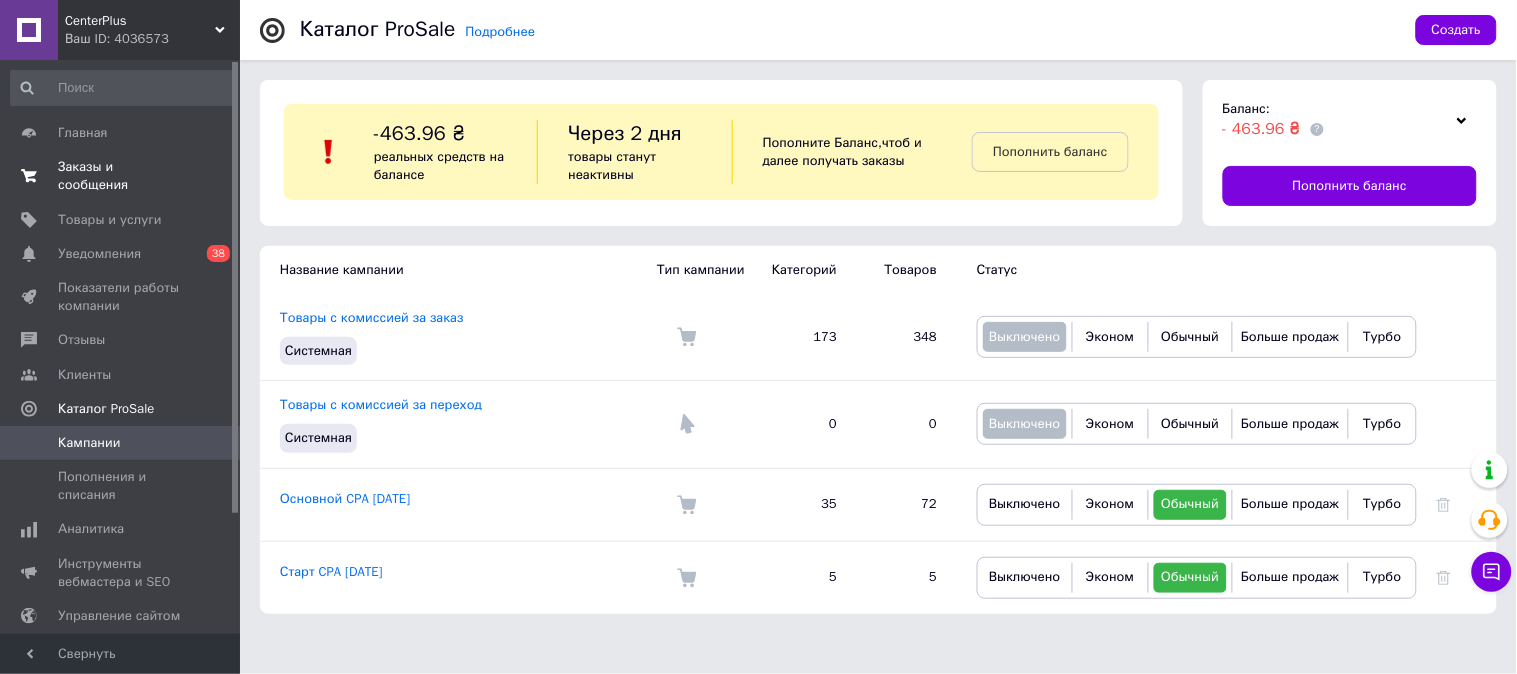 click on "Заказы и сообщения" at bounding box center [121, 176] 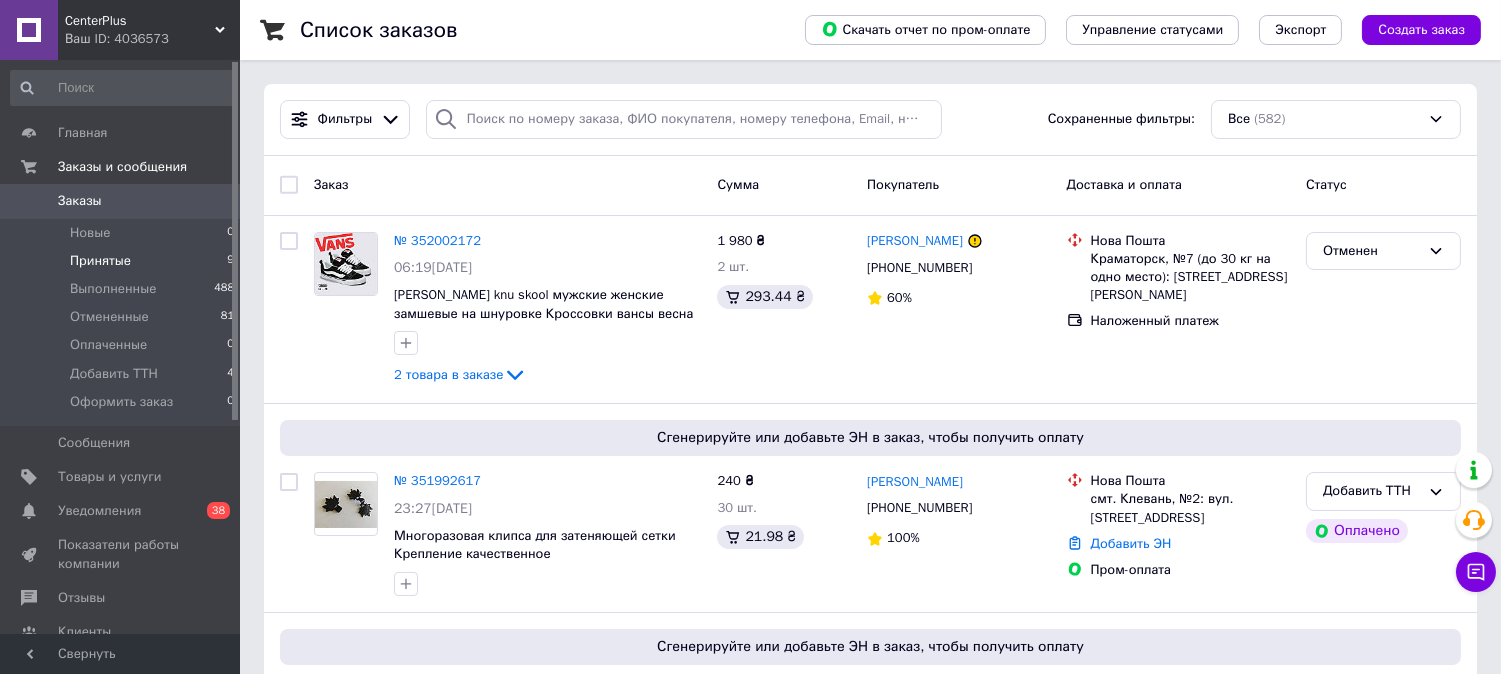click on "Принятые" at bounding box center [100, 261] 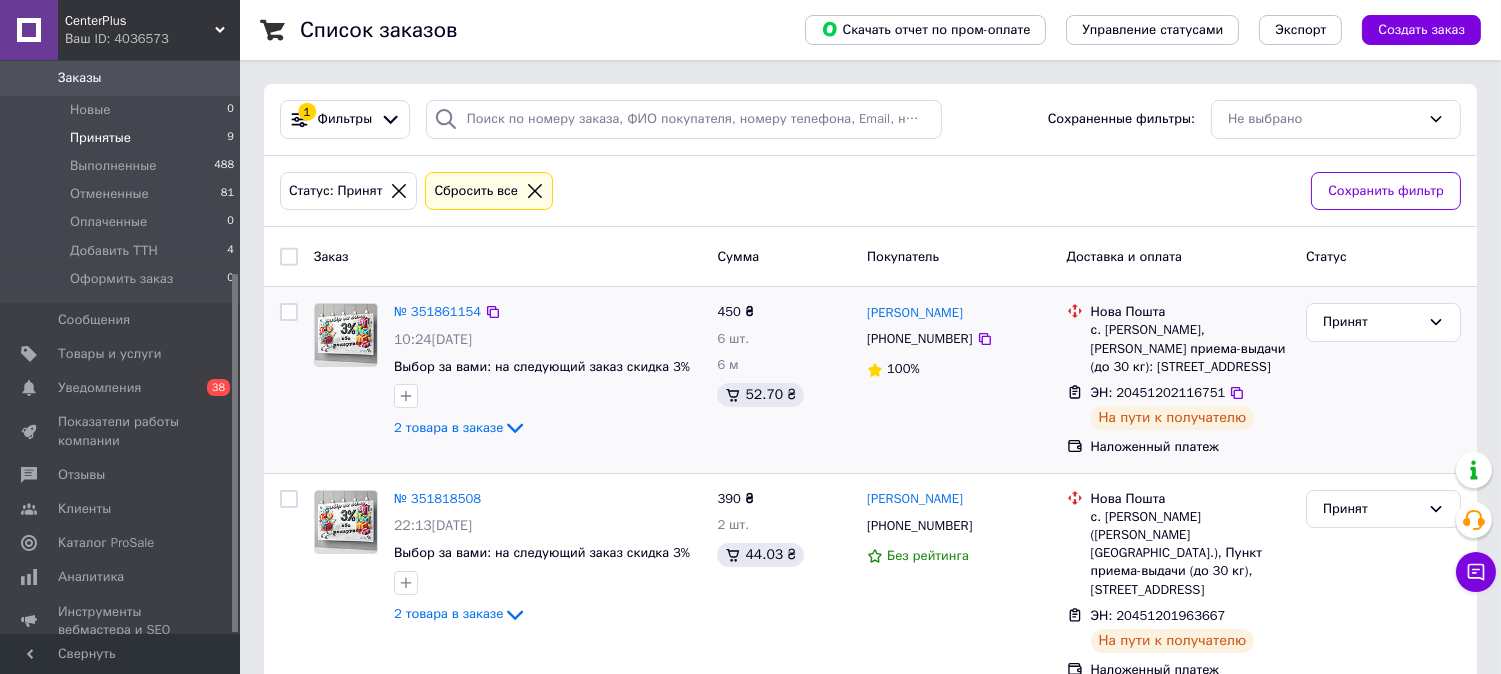 scroll, scrollTop: 342, scrollLeft: 0, axis: vertical 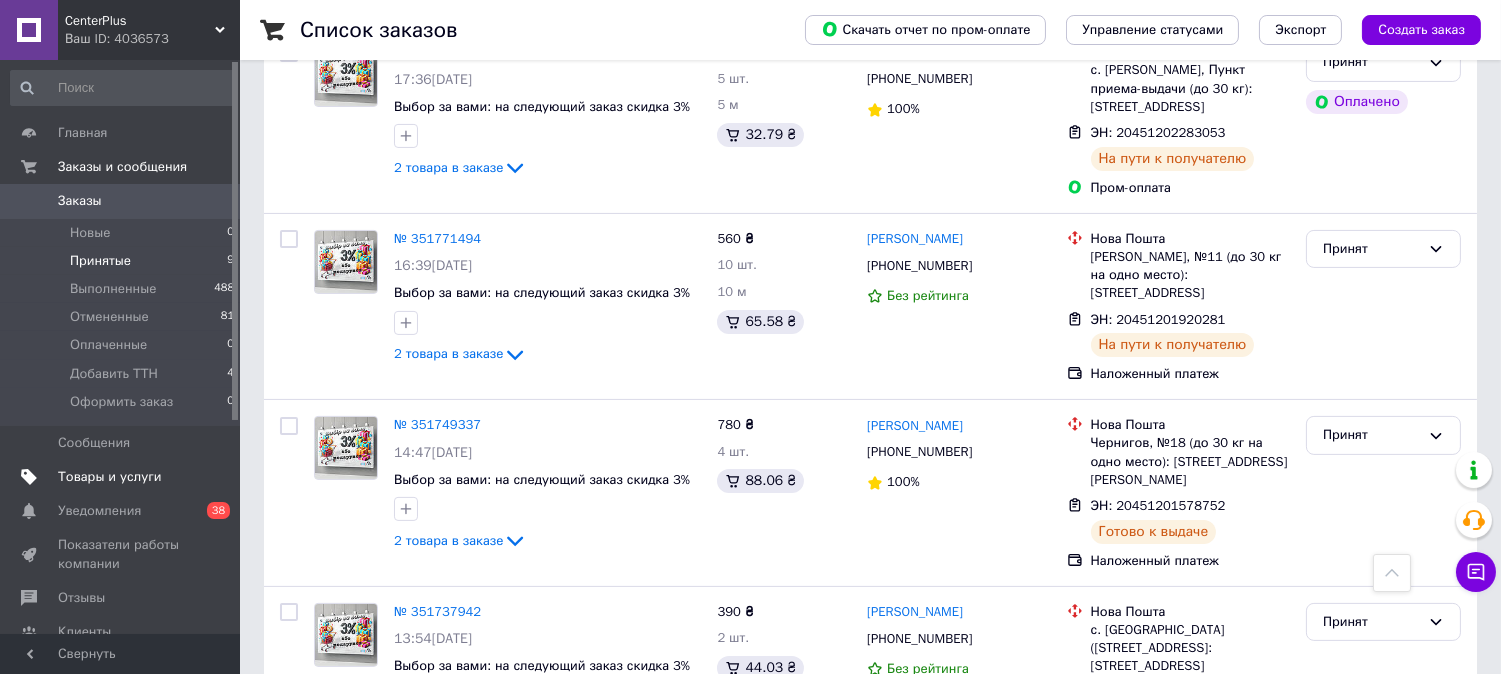 click on "Товары и услуги" at bounding box center [110, 477] 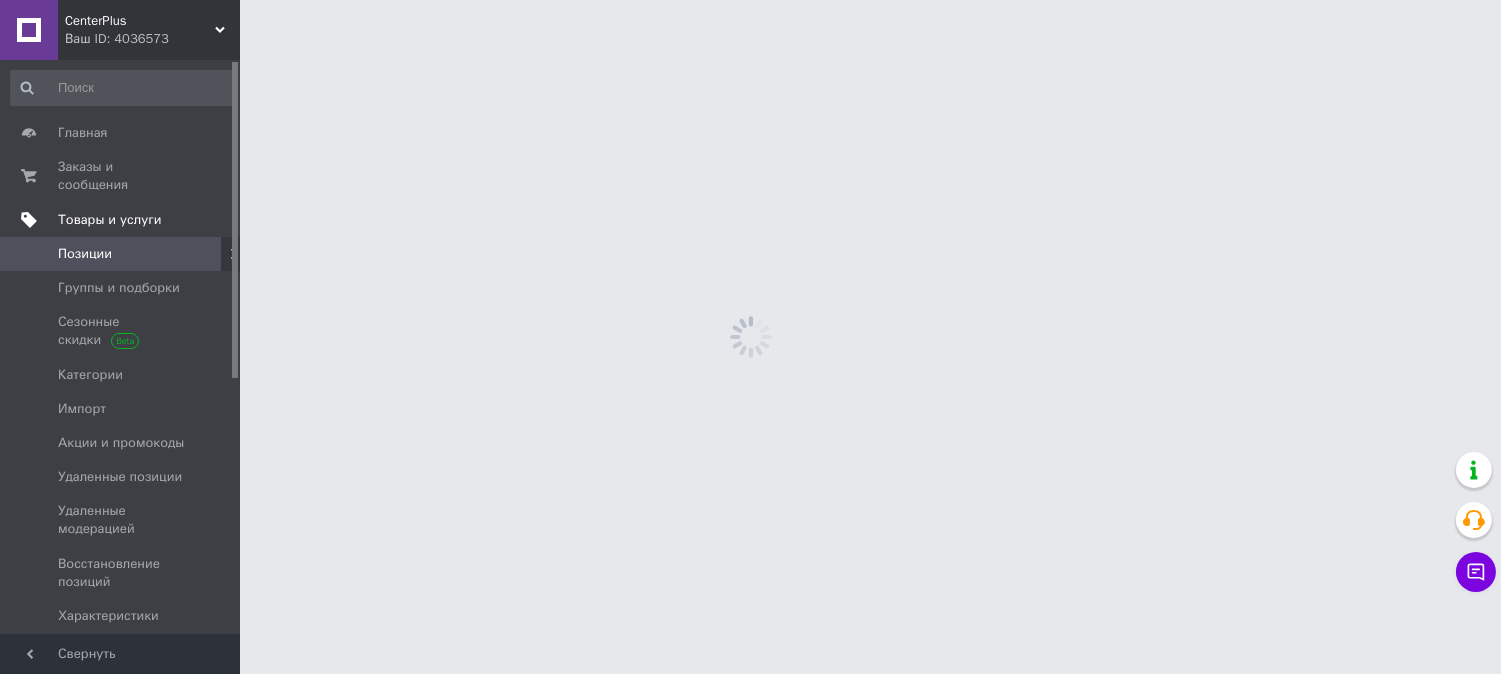 scroll, scrollTop: 0, scrollLeft: 0, axis: both 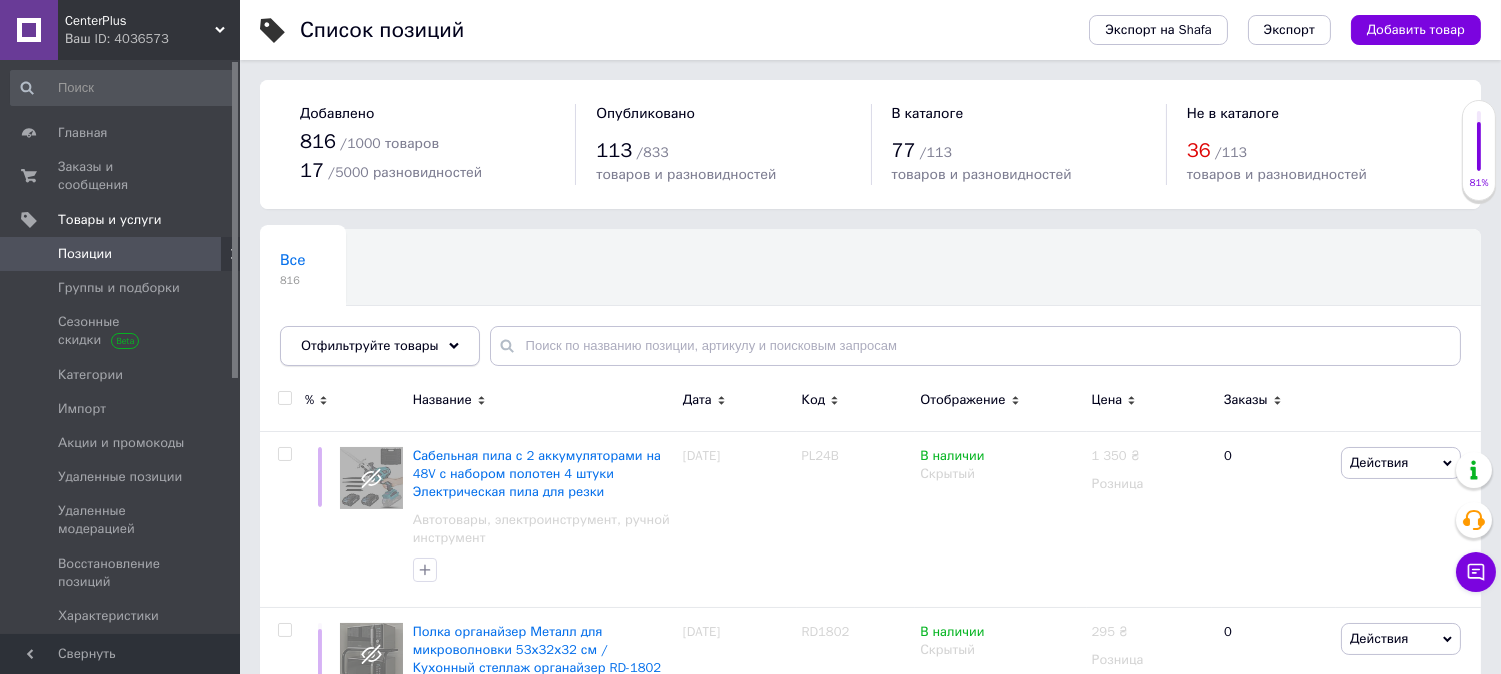 click on "Отфильтруйте товары" at bounding box center (370, 345) 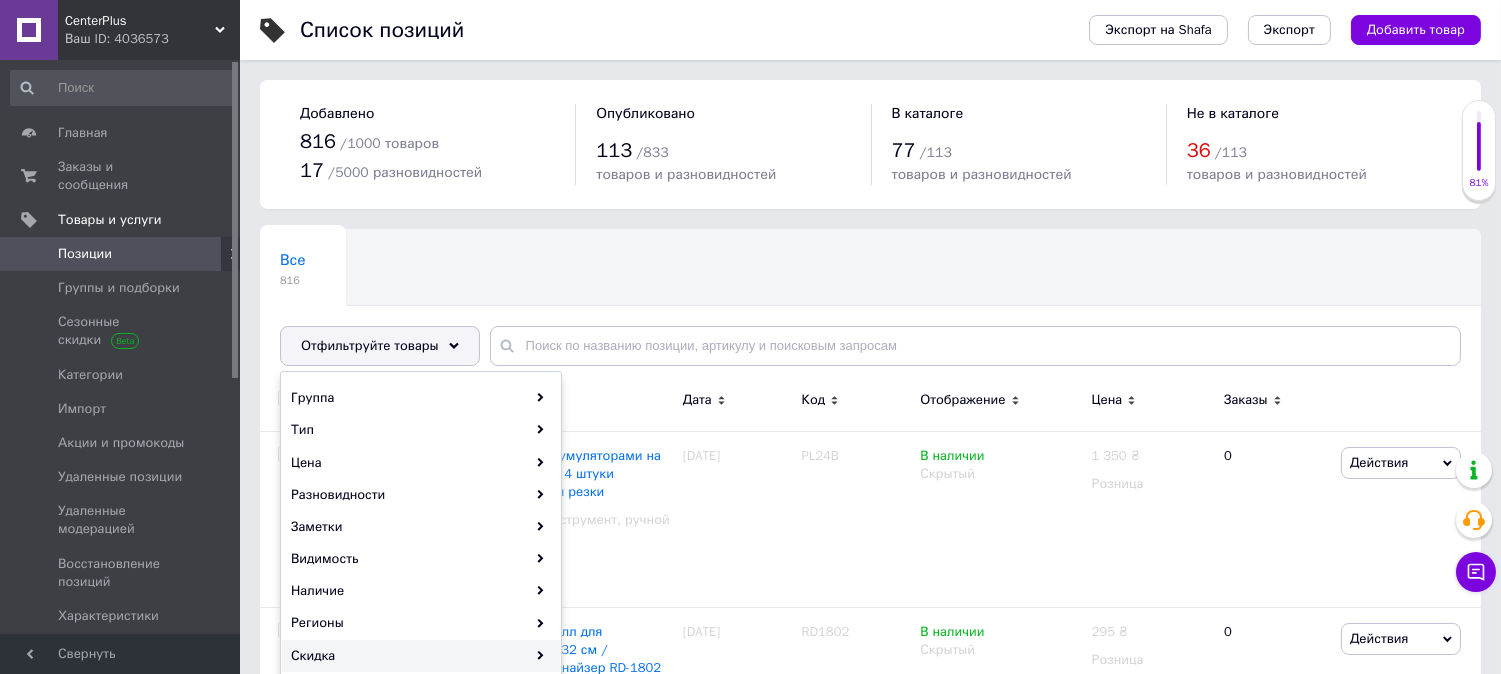 click on "Скидка" at bounding box center [421, 656] 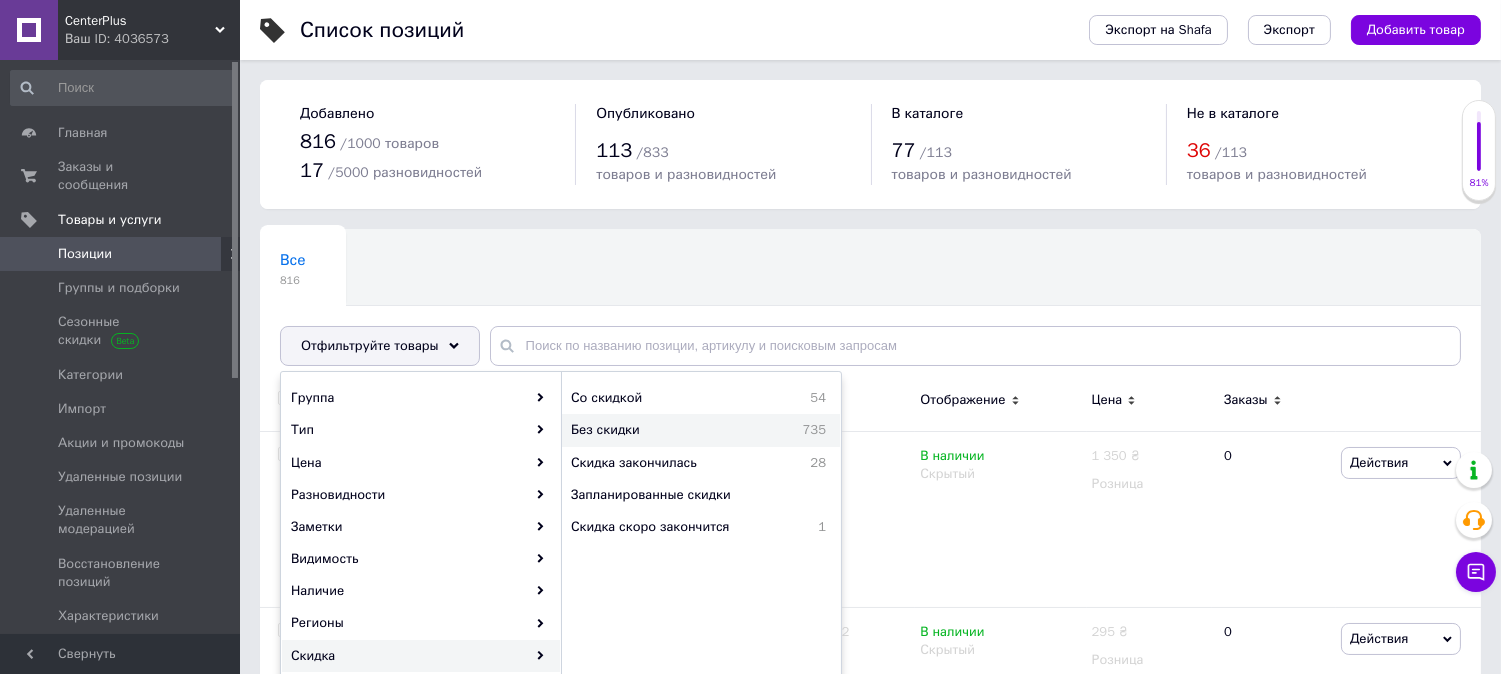 click on "Без скидки" at bounding box center (657, 430) 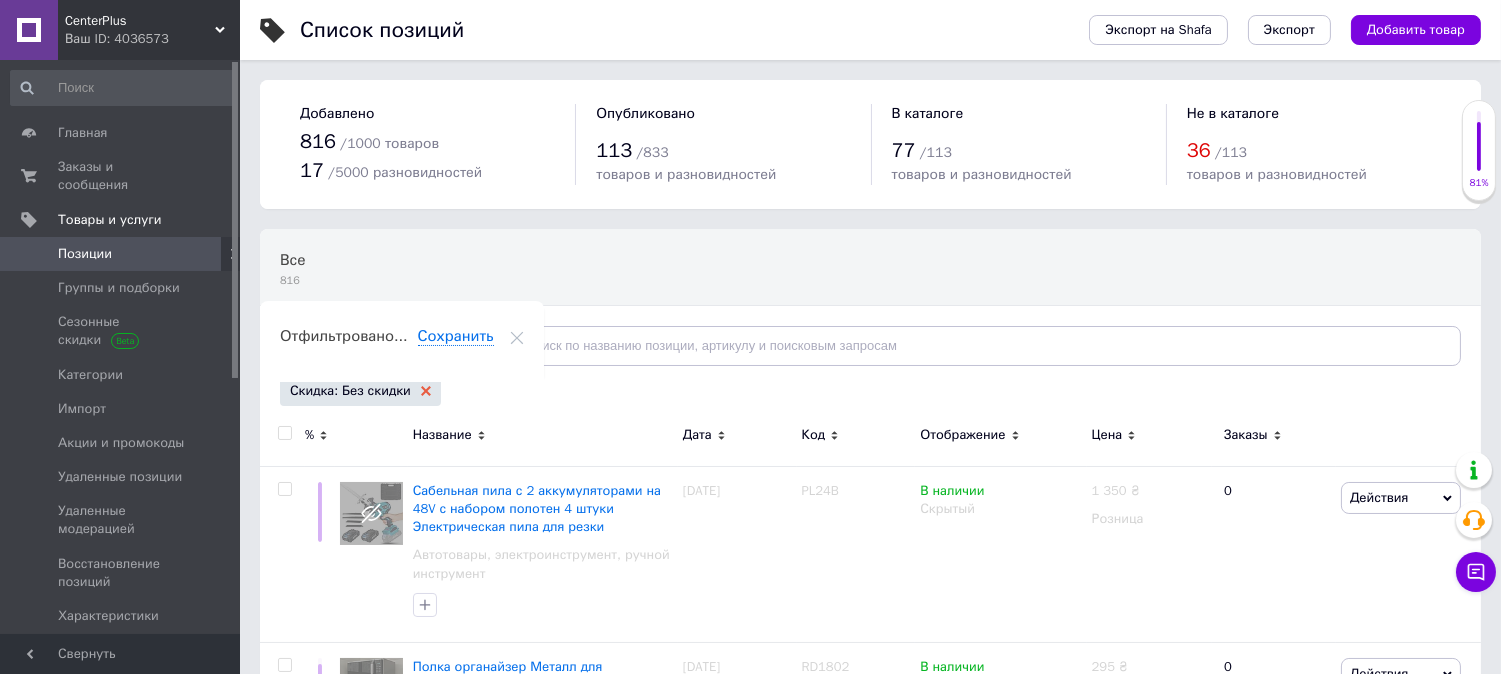 click 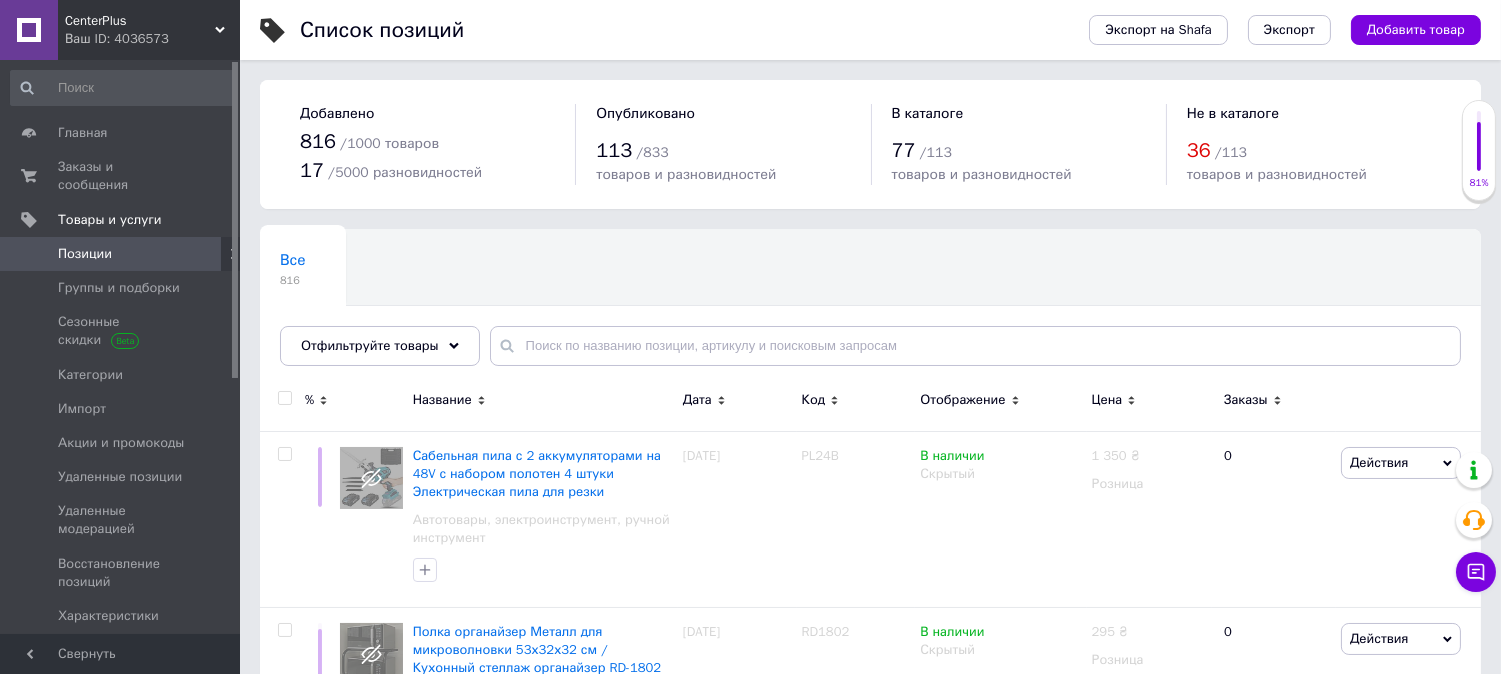 click on "Отфильтруйте товары" at bounding box center [370, 345] 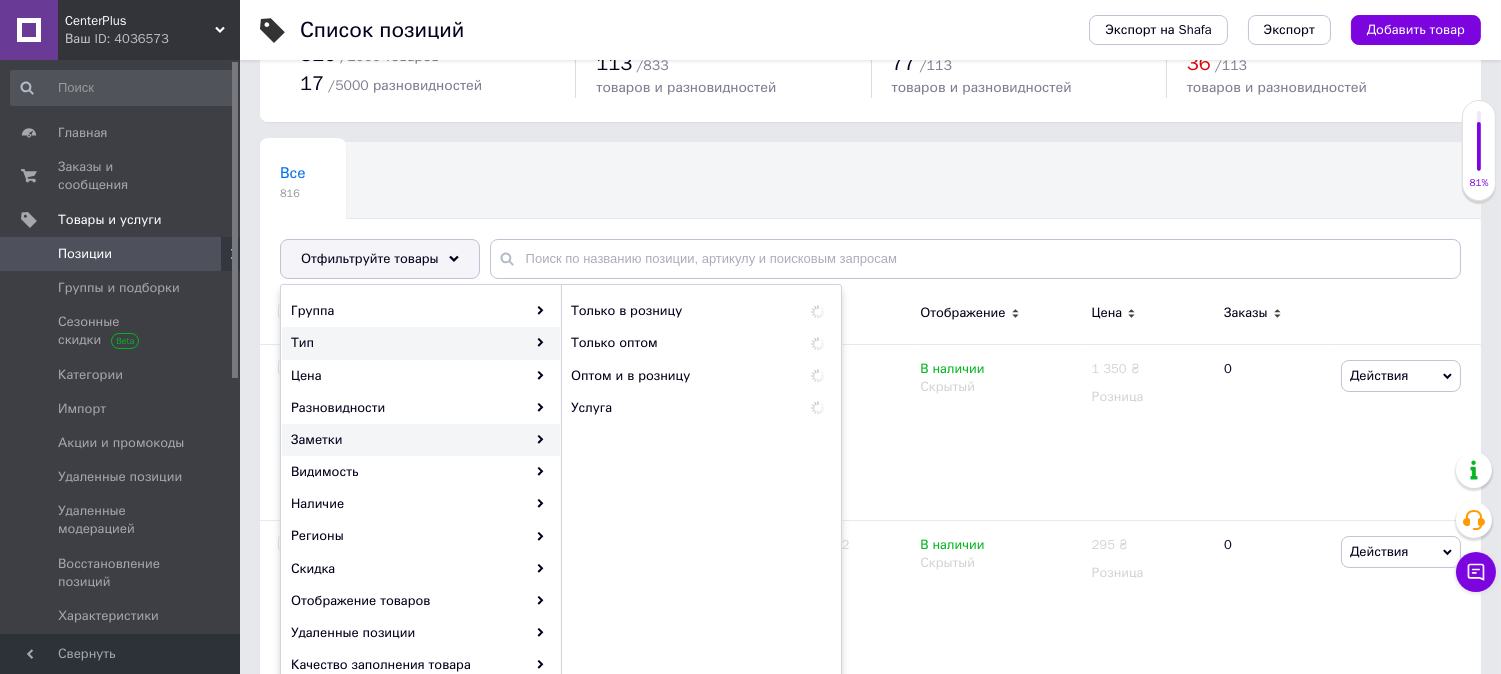 scroll, scrollTop: 111, scrollLeft: 0, axis: vertical 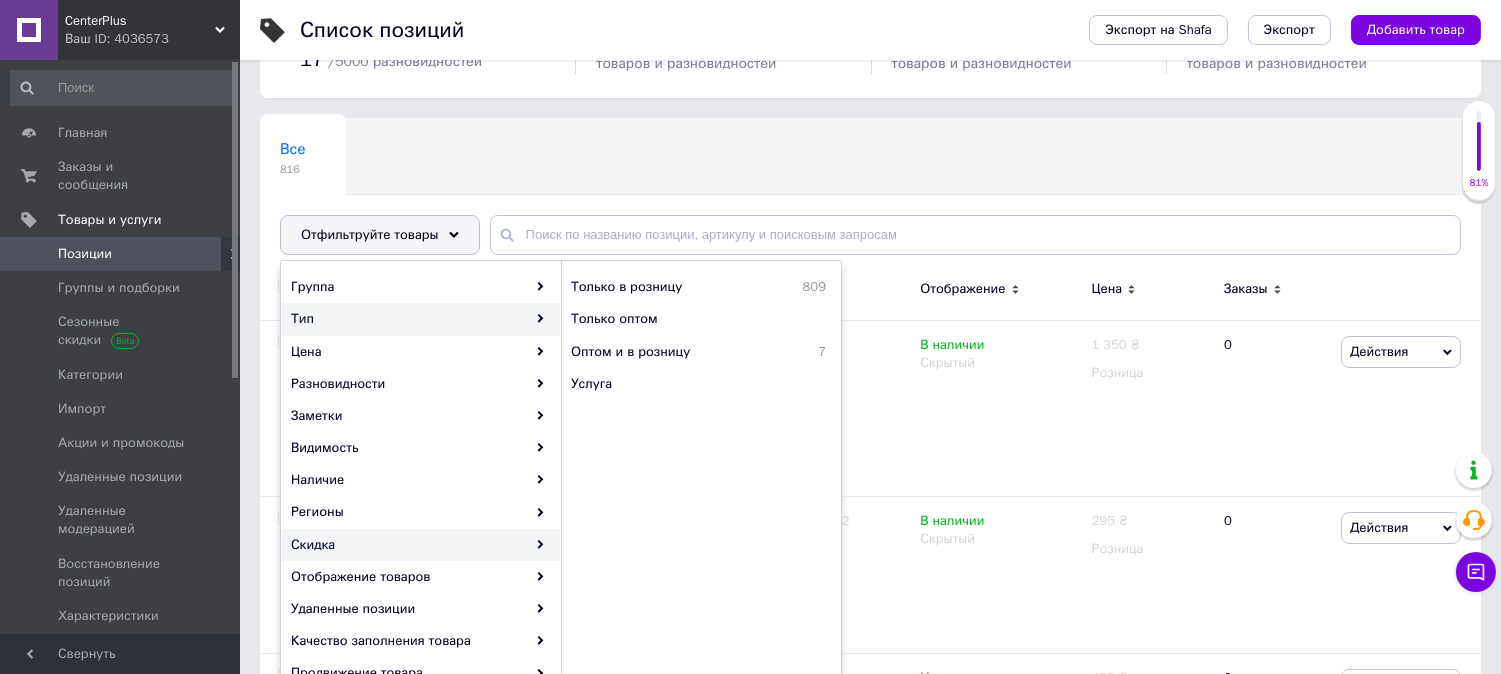 click on "Скидка" at bounding box center [421, 545] 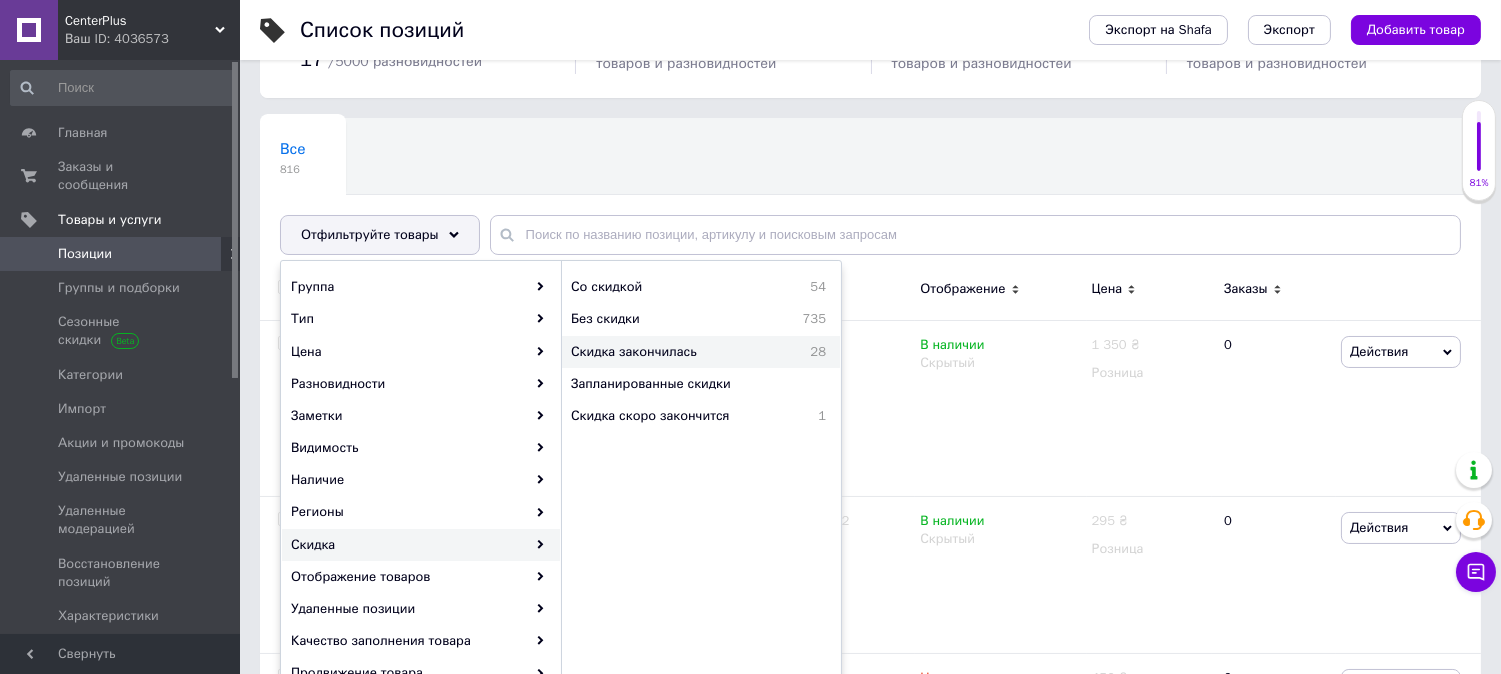 click on "Скидка закончилась  28" at bounding box center [701, 352] 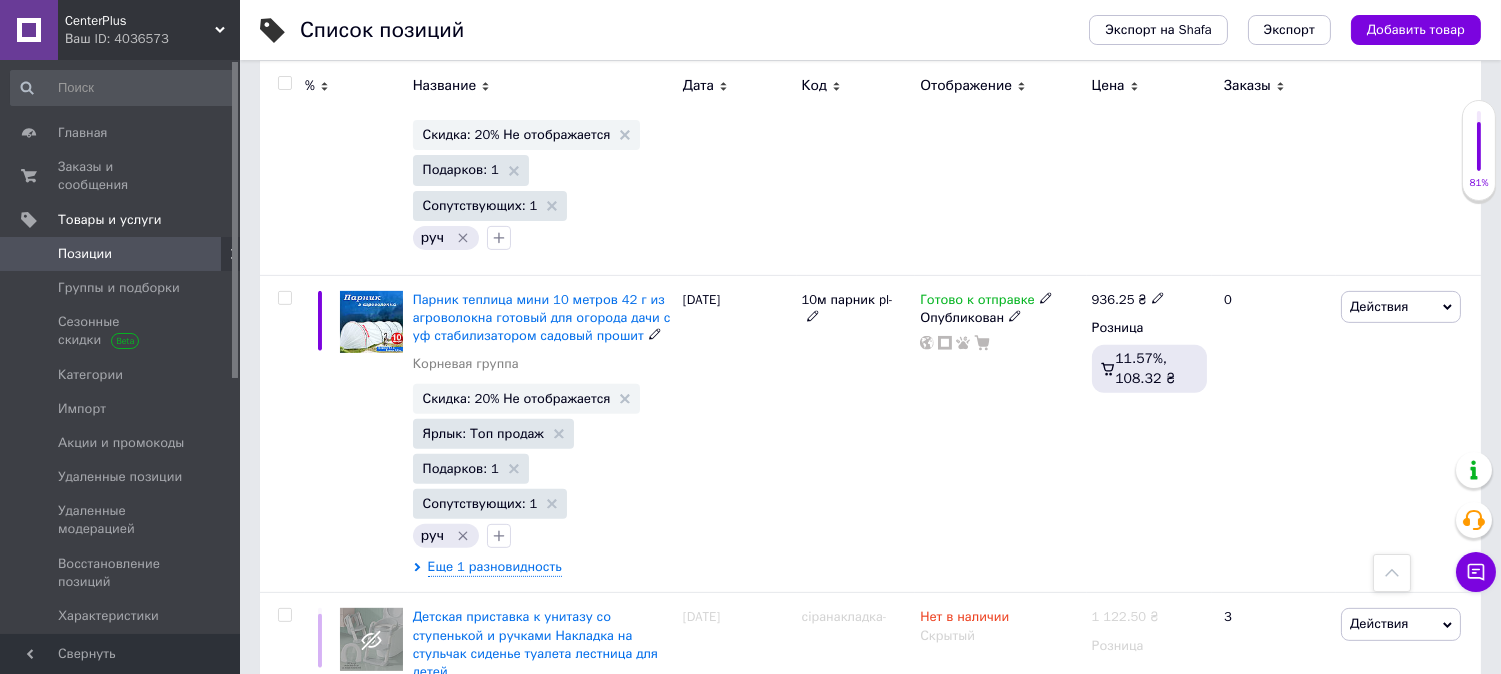 scroll, scrollTop: 1444, scrollLeft: 0, axis: vertical 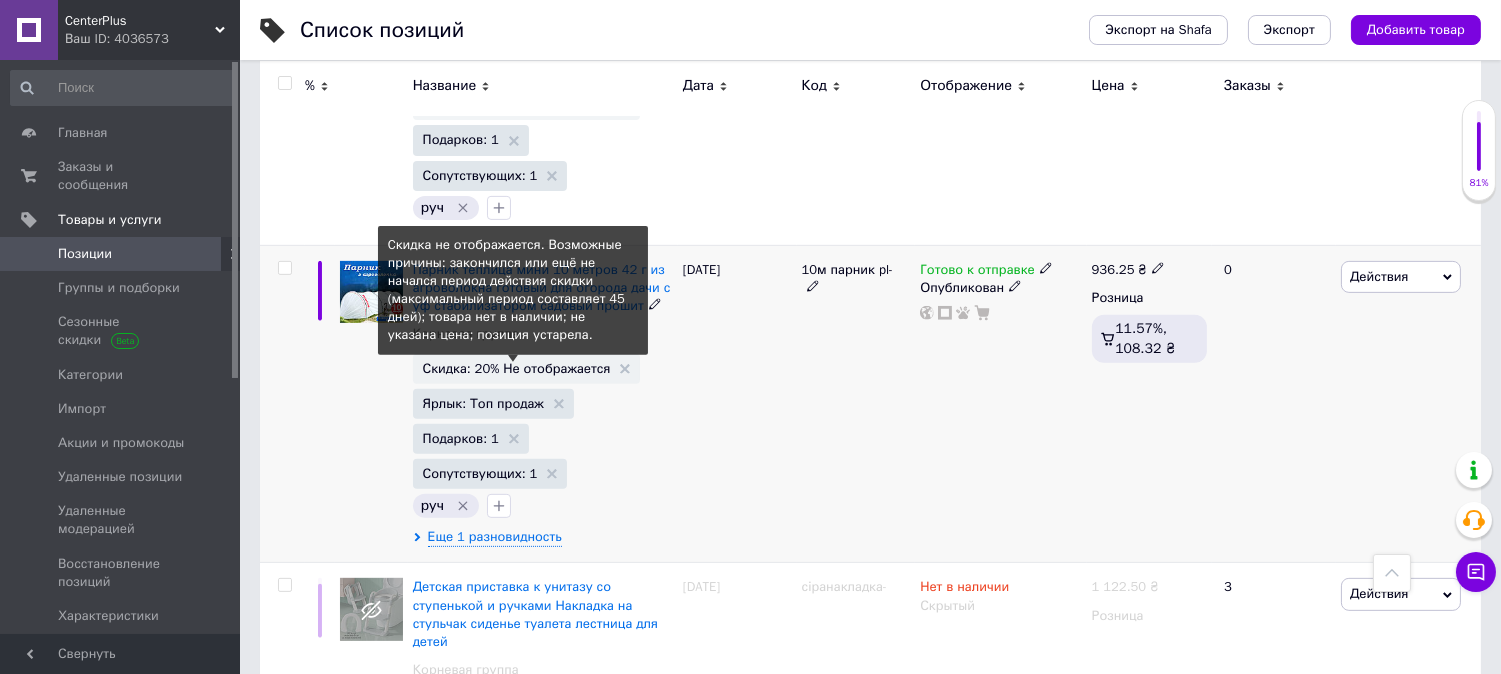 click on "Скидка: 20% Не отображается" at bounding box center [517, 368] 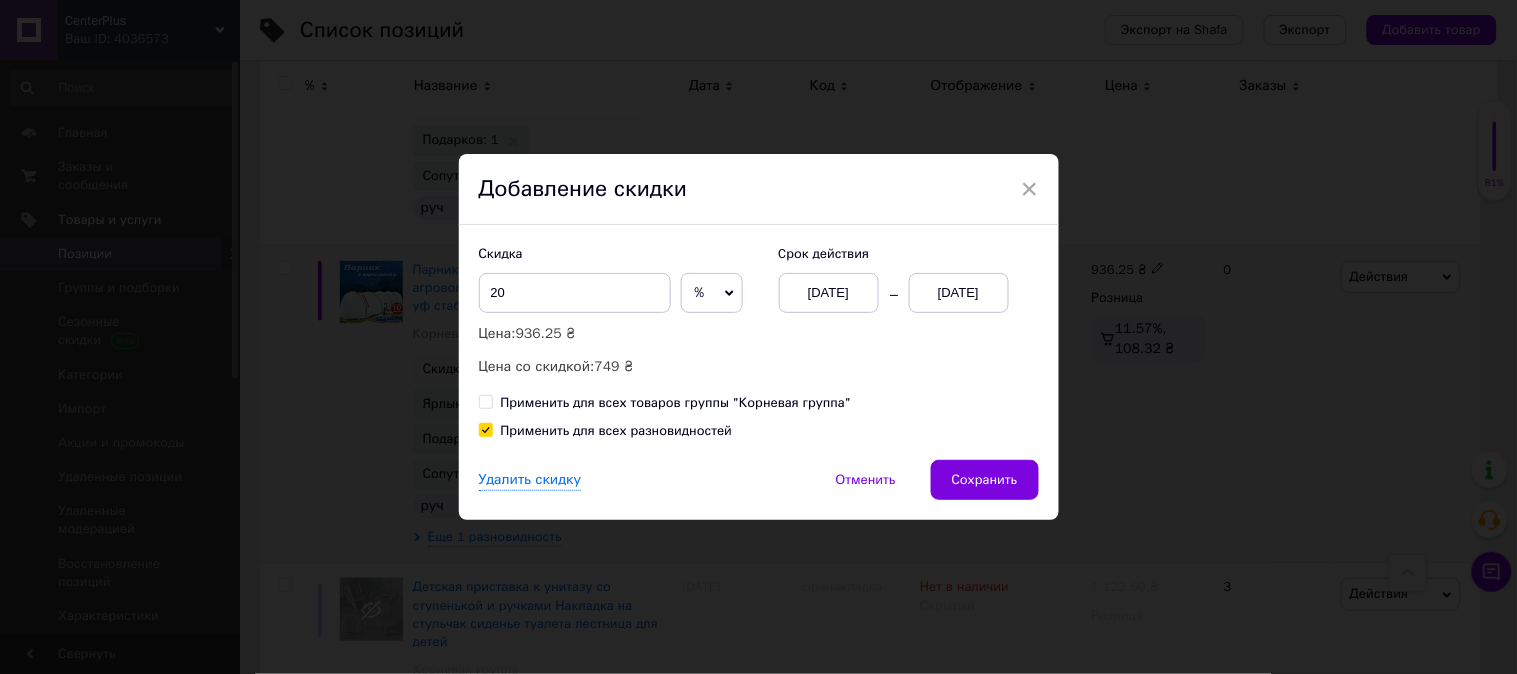 click on "[DATE]" at bounding box center (959, 293) 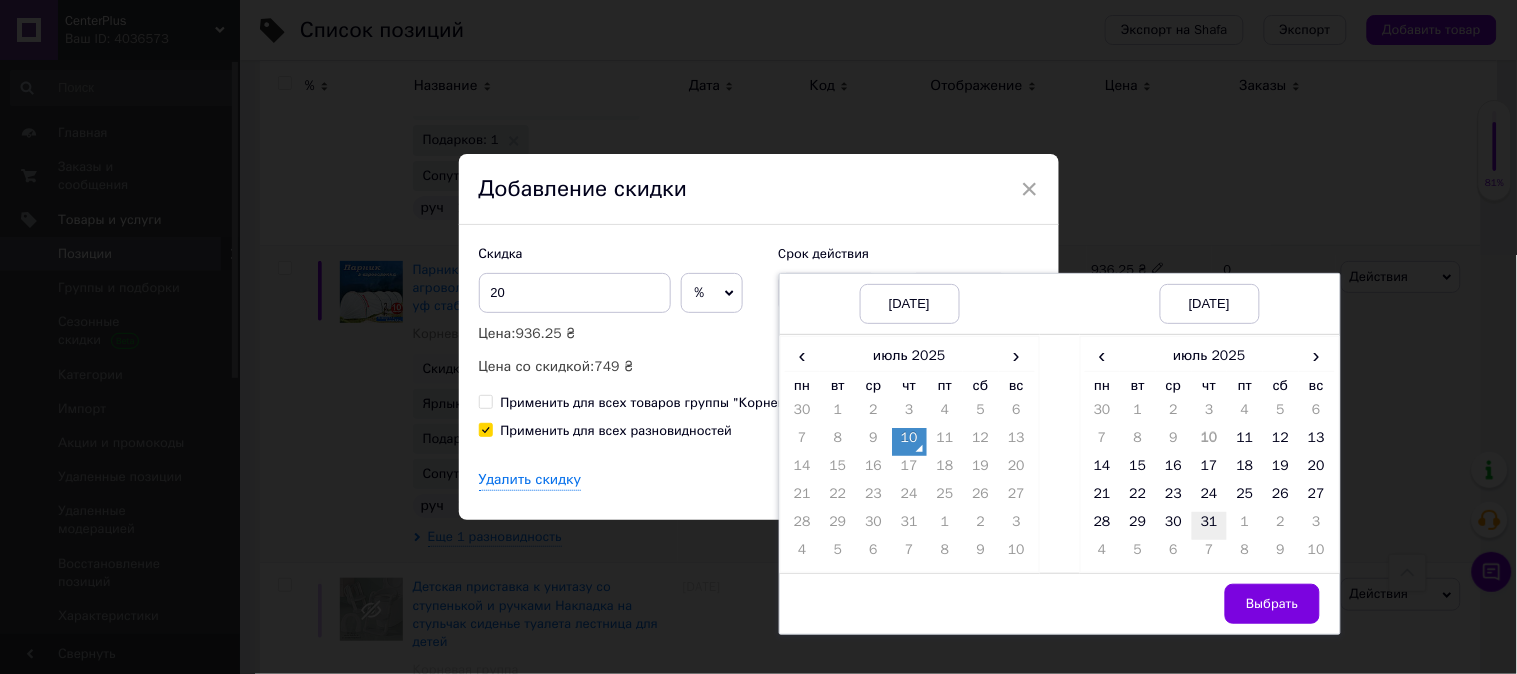 click on "31" at bounding box center [1210, 526] 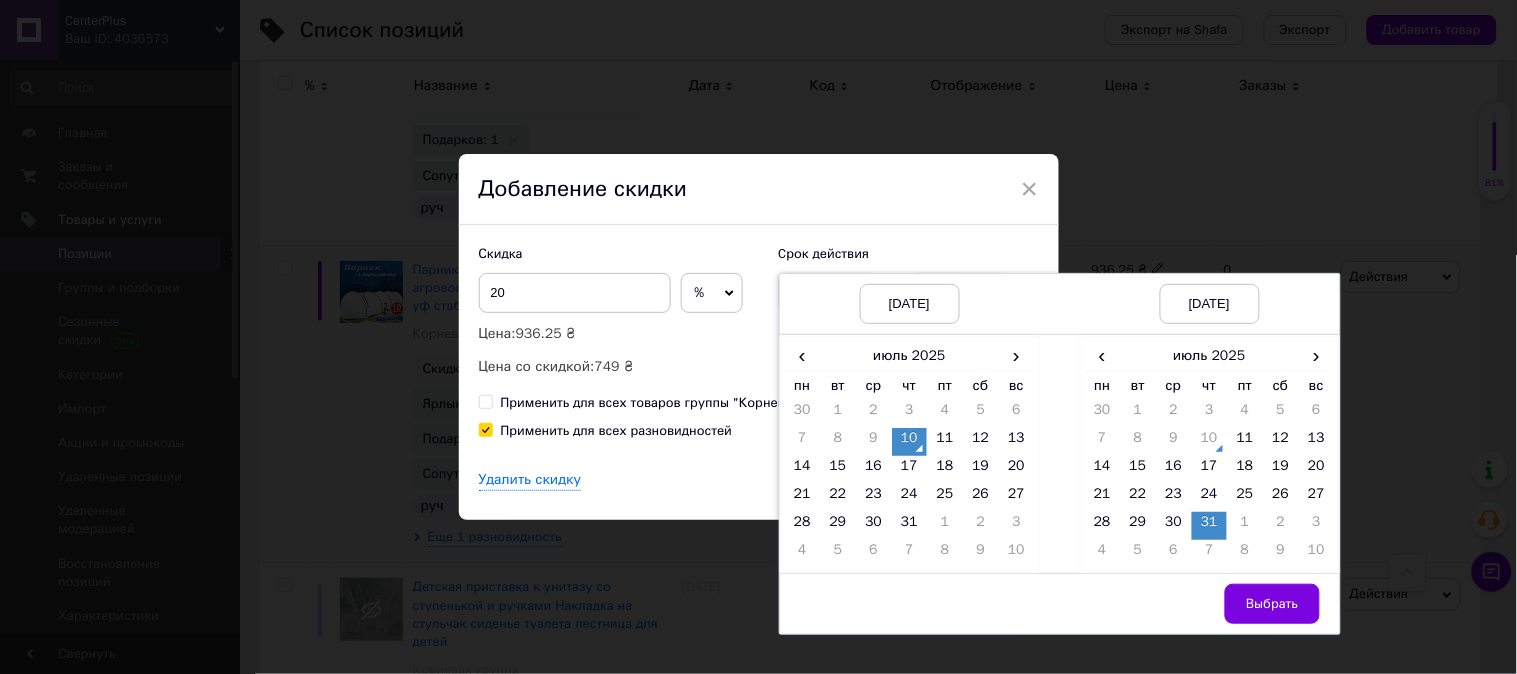 click on "Выбрать" at bounding box center [1272, 604] 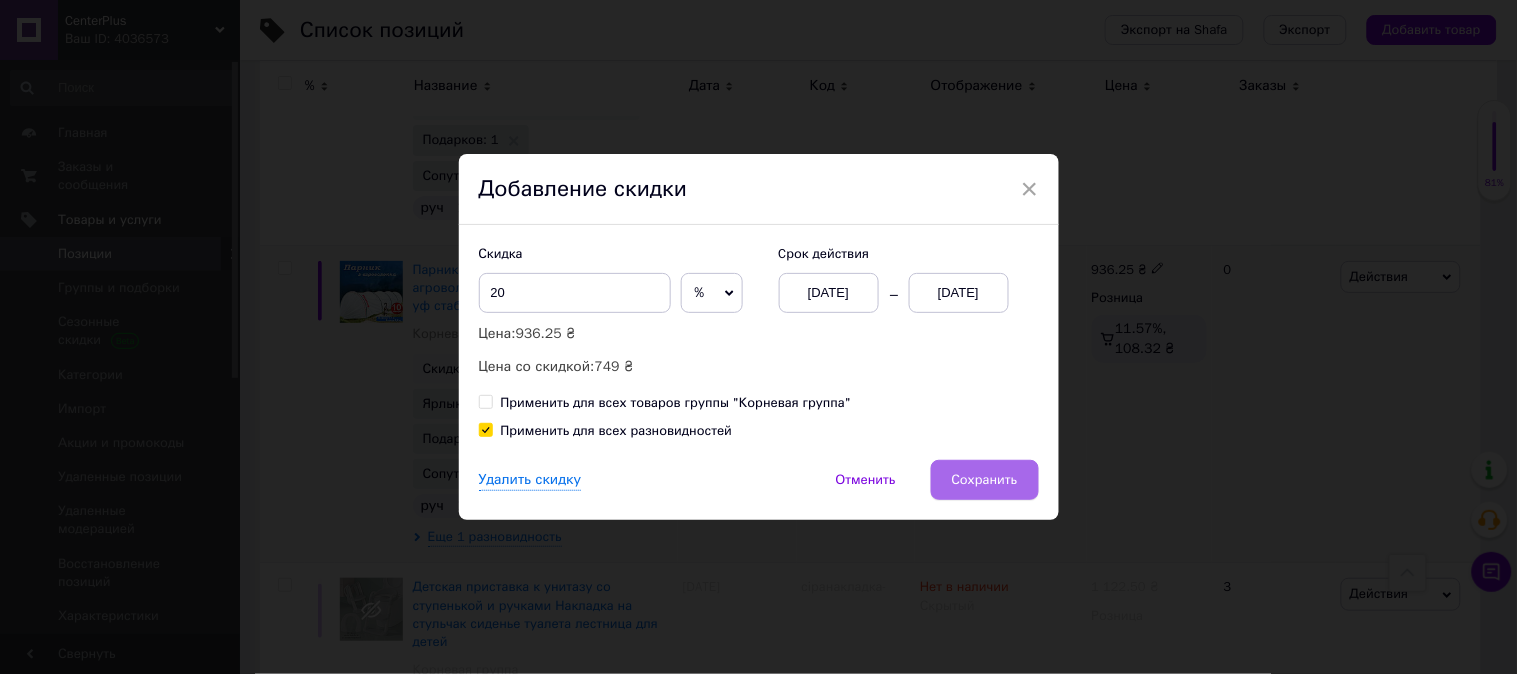 click on "Сохранить" at bounding box center (985, 480) 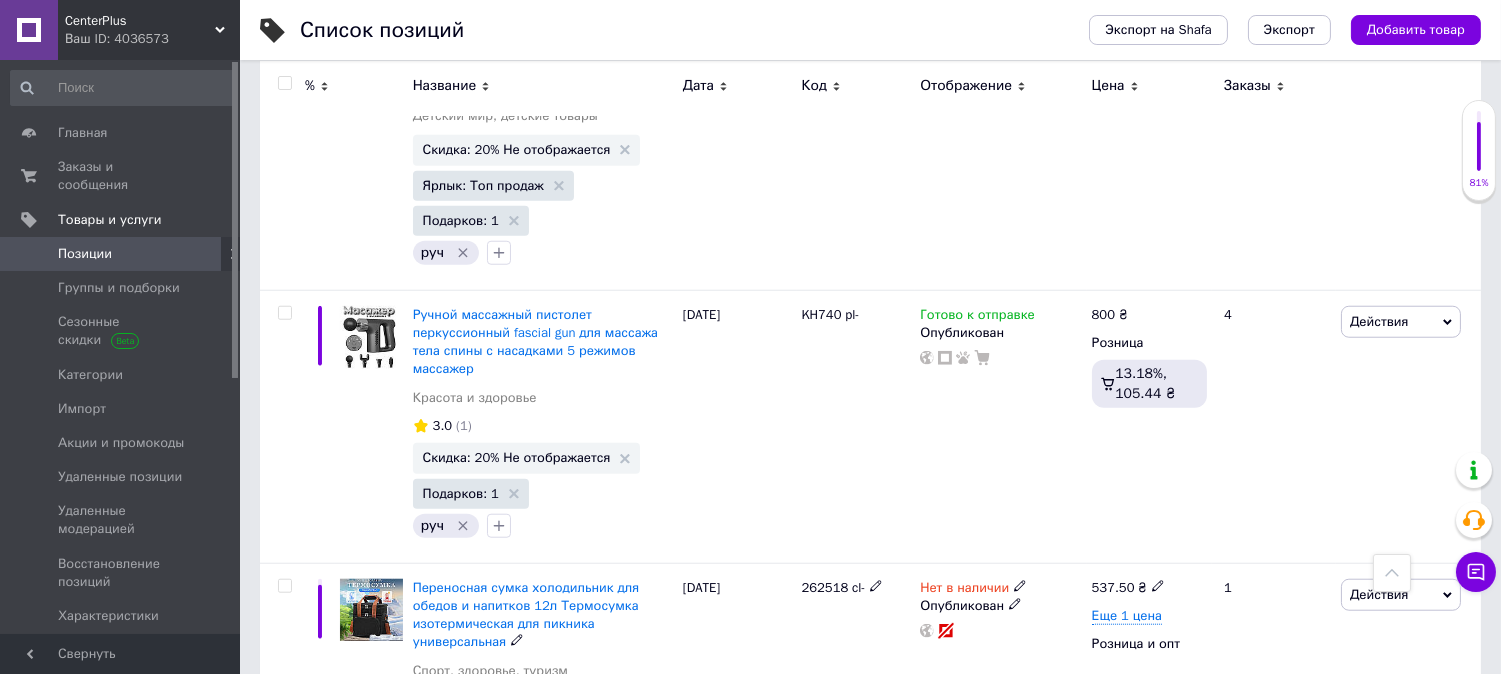 scroll, scrollTop: 3222, scrollLeft: 0, axis: vertical 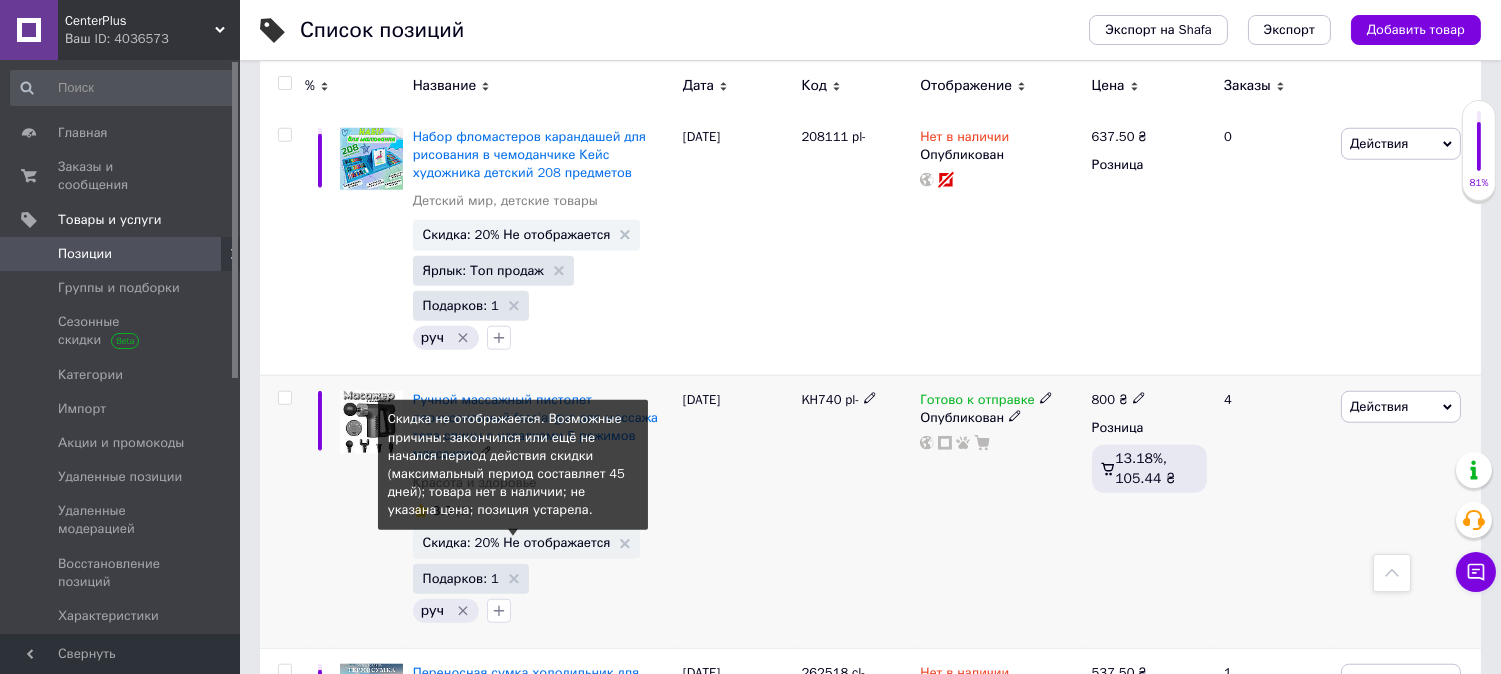 click on "Скидка: 20% Не отображается" at bounding box center [517, 542] 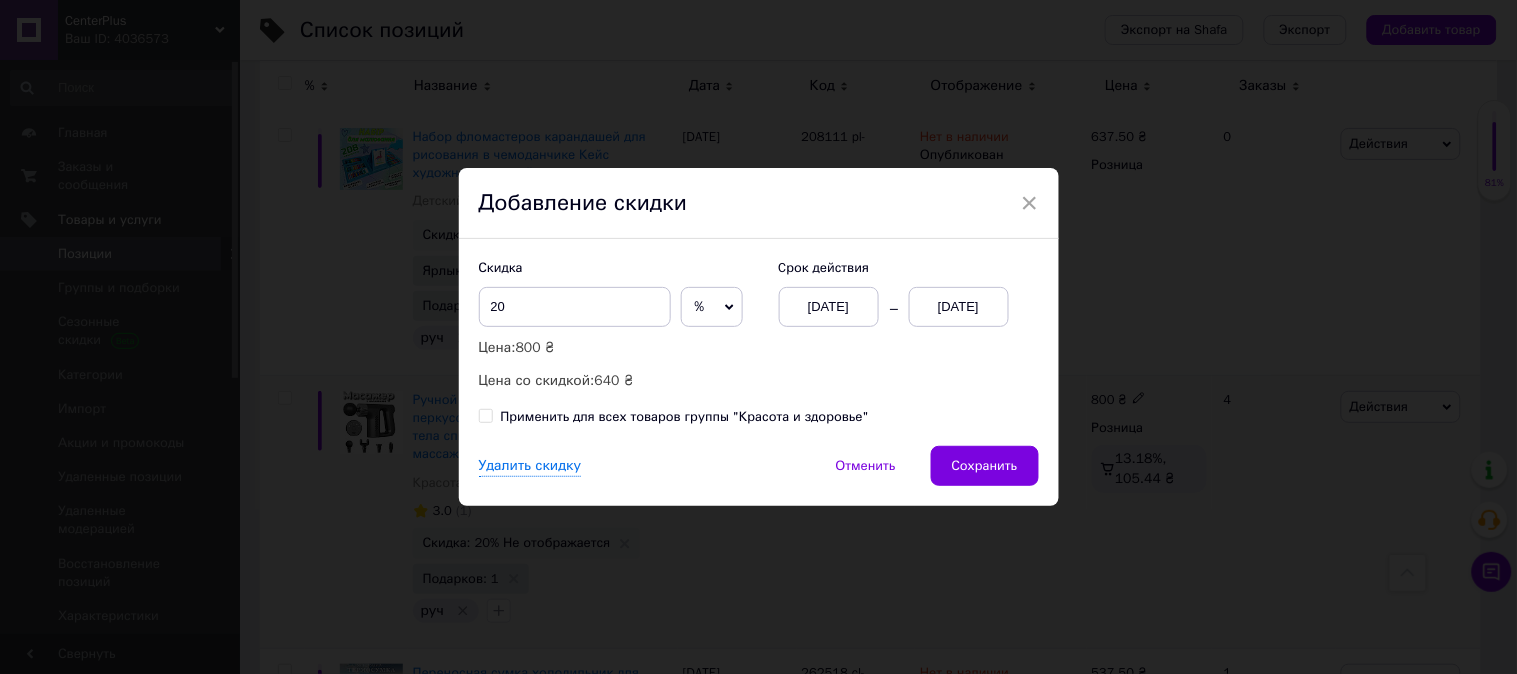 click on "[DATE]" at bounding box center (959, 307) 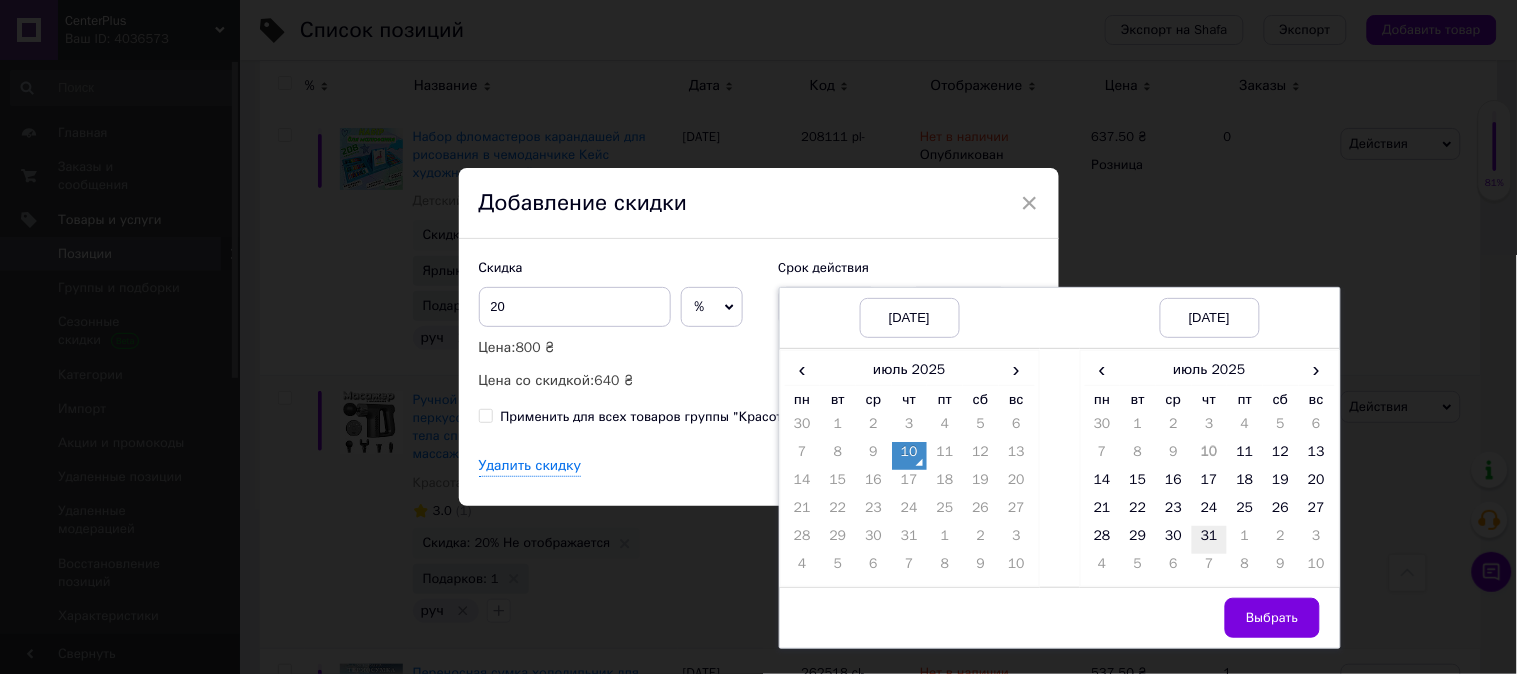 click on "31" at bounding box center (1210, 540) 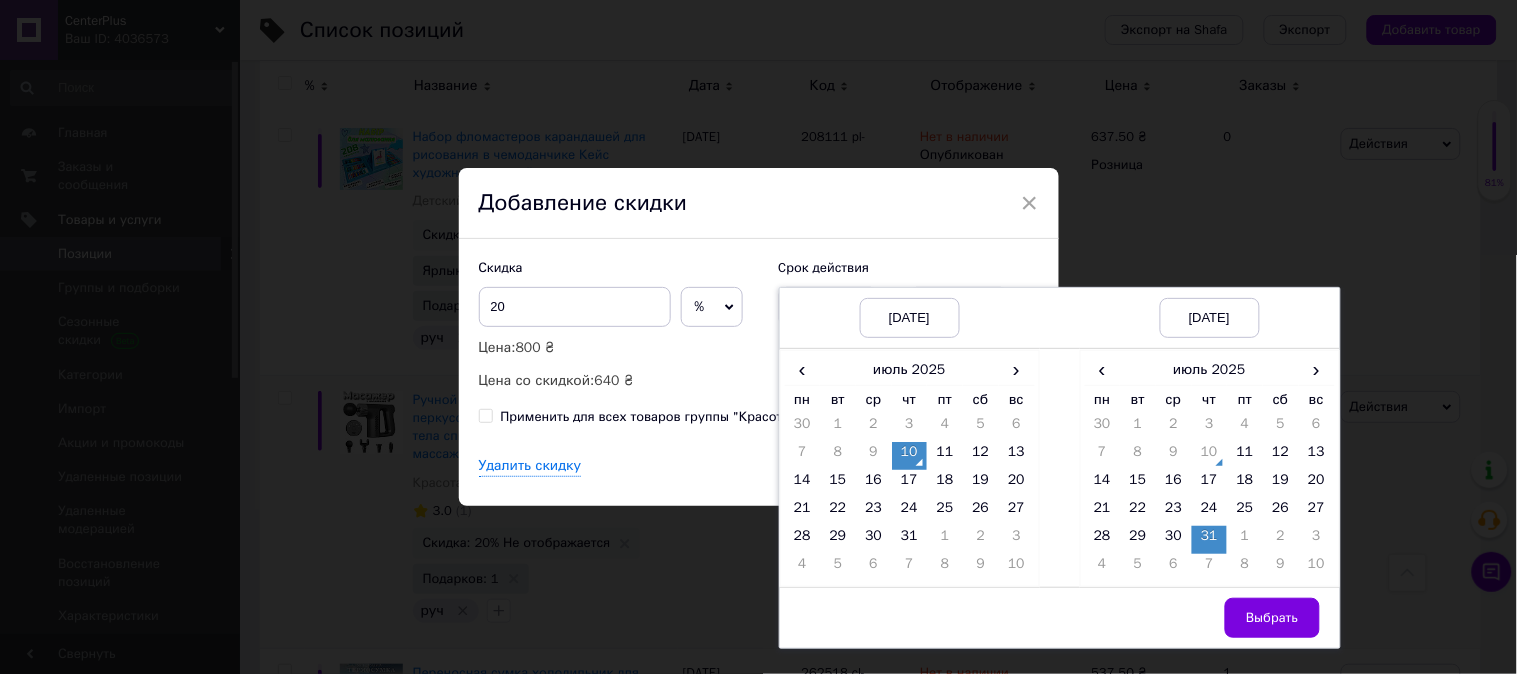 click on "Выбрать" at bounding box center [1272, 618] 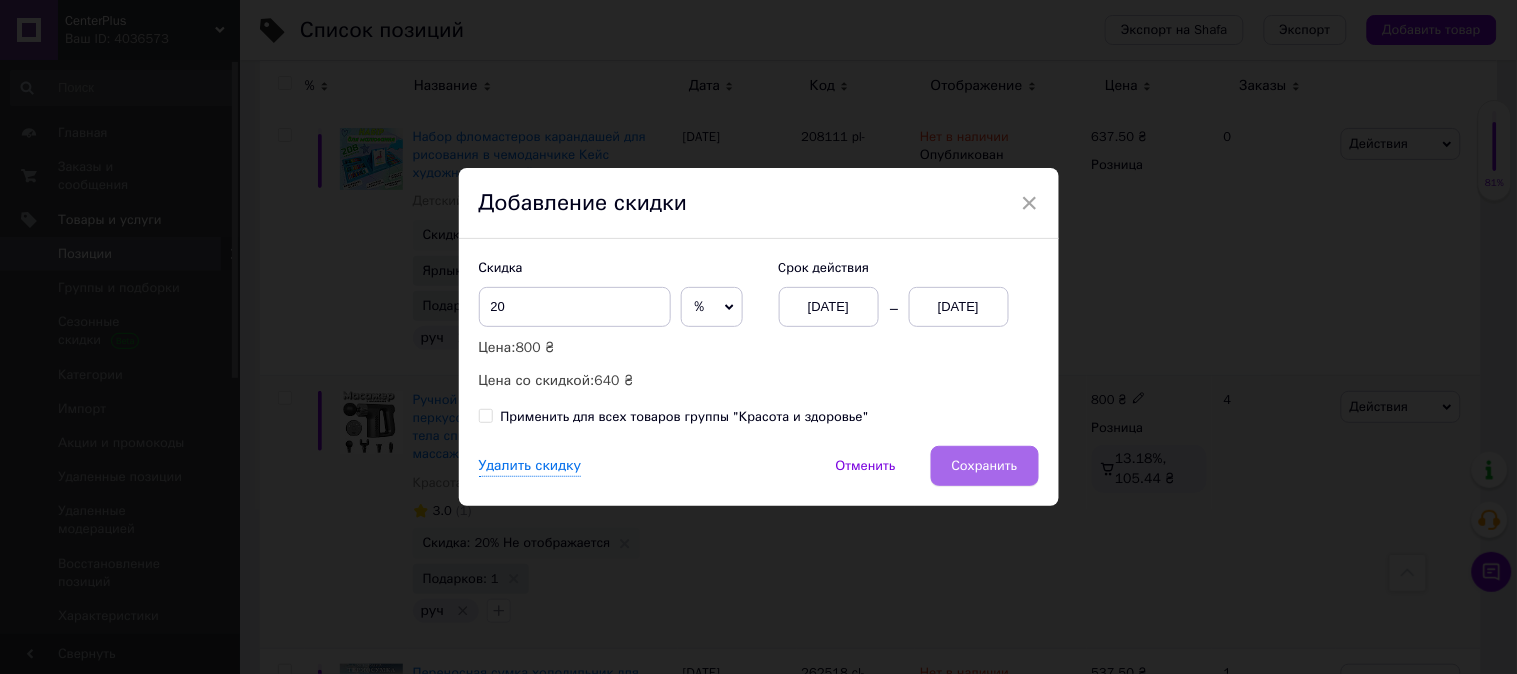 click on "Сохранить" at bounding box center [985, 466] 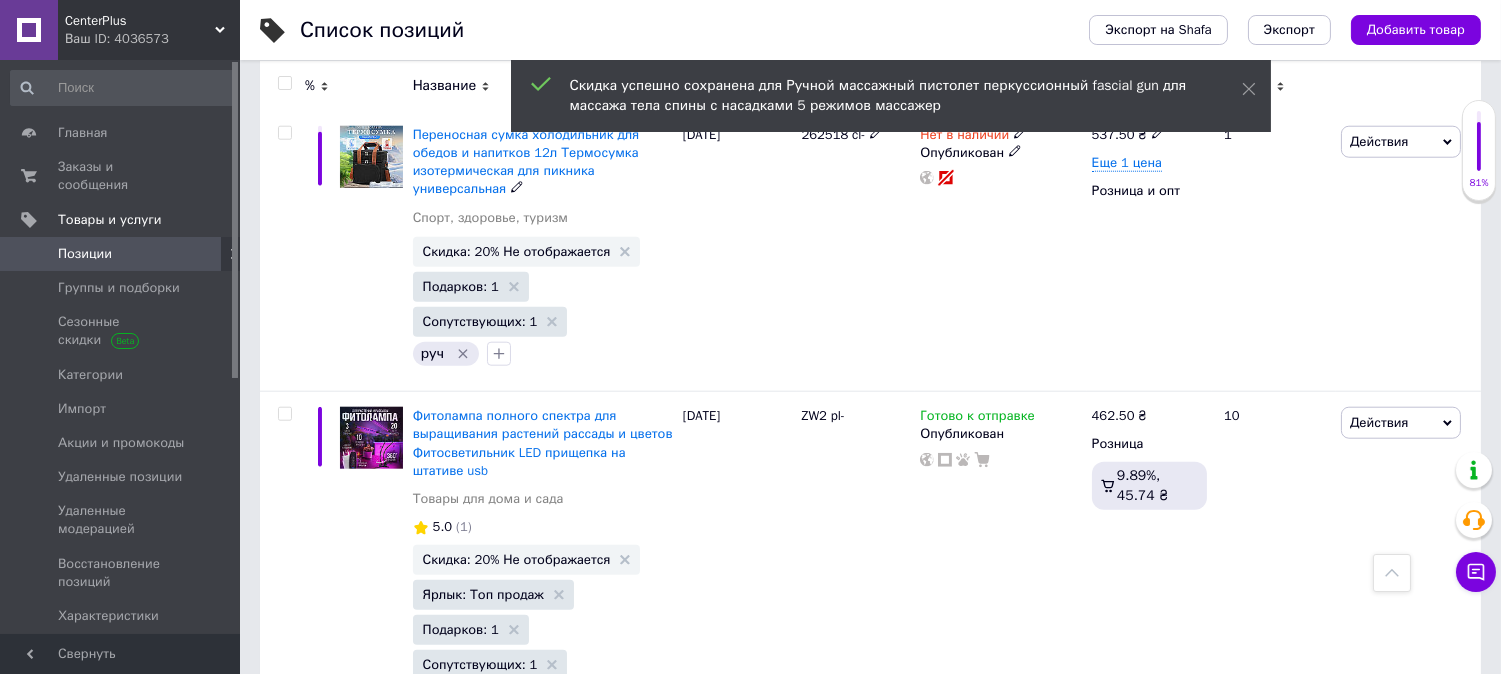 scroll, scrollTop: 3888, scrollLeft: 0, axis: vertical 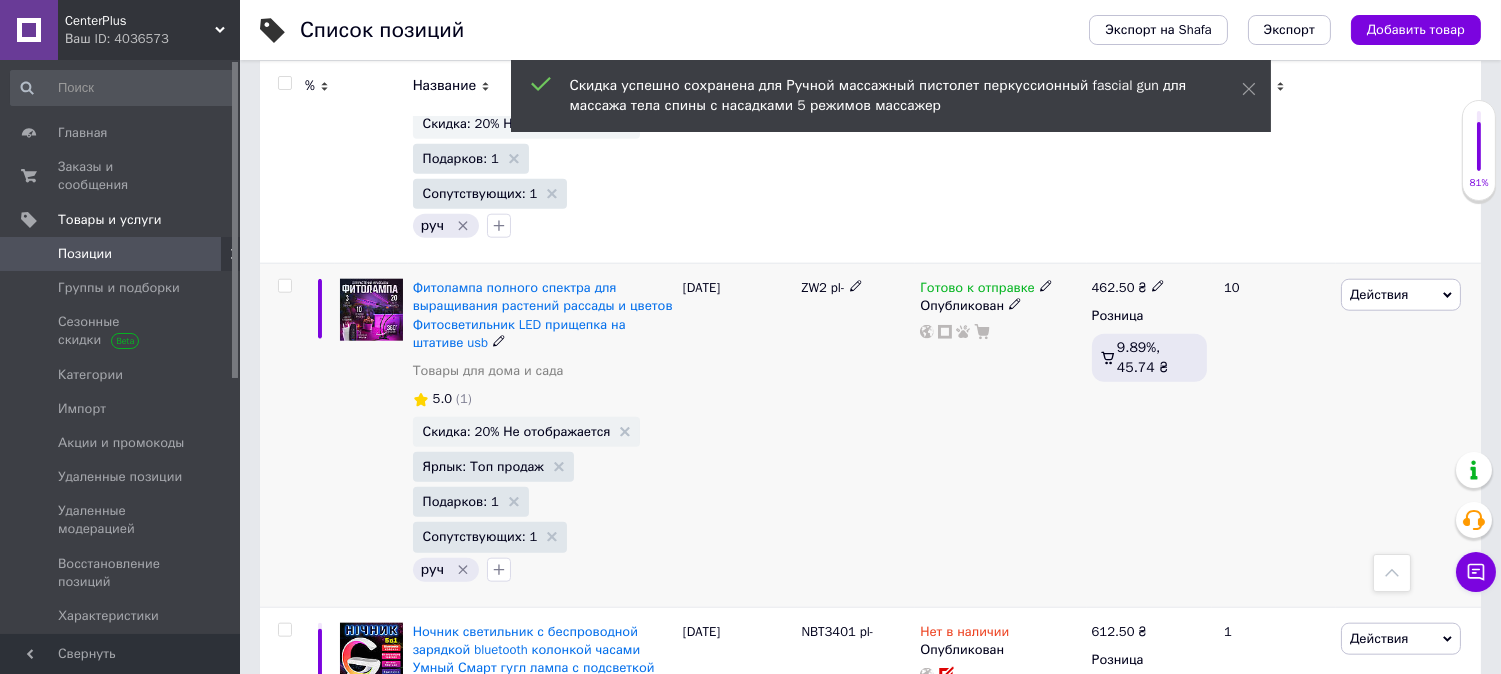 click at bounding box center (284, 286) 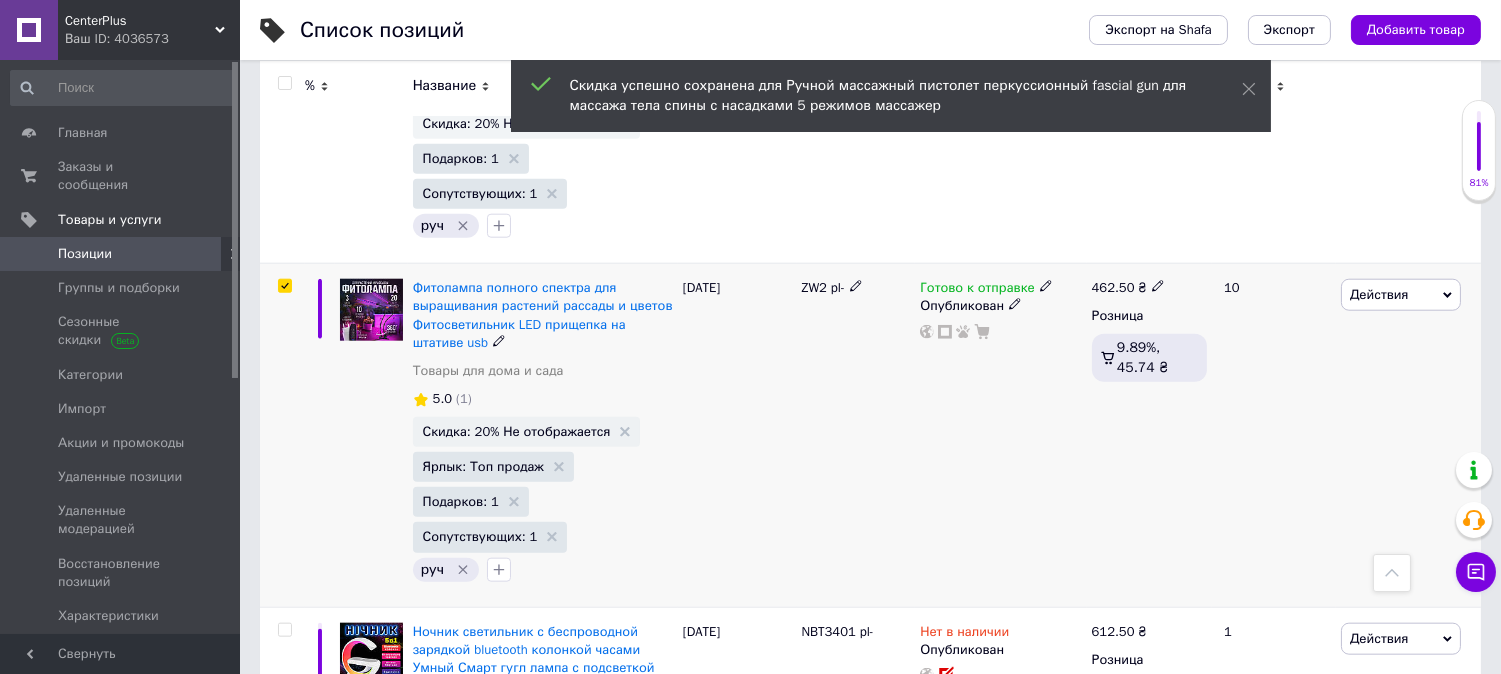 checkbox on "true" 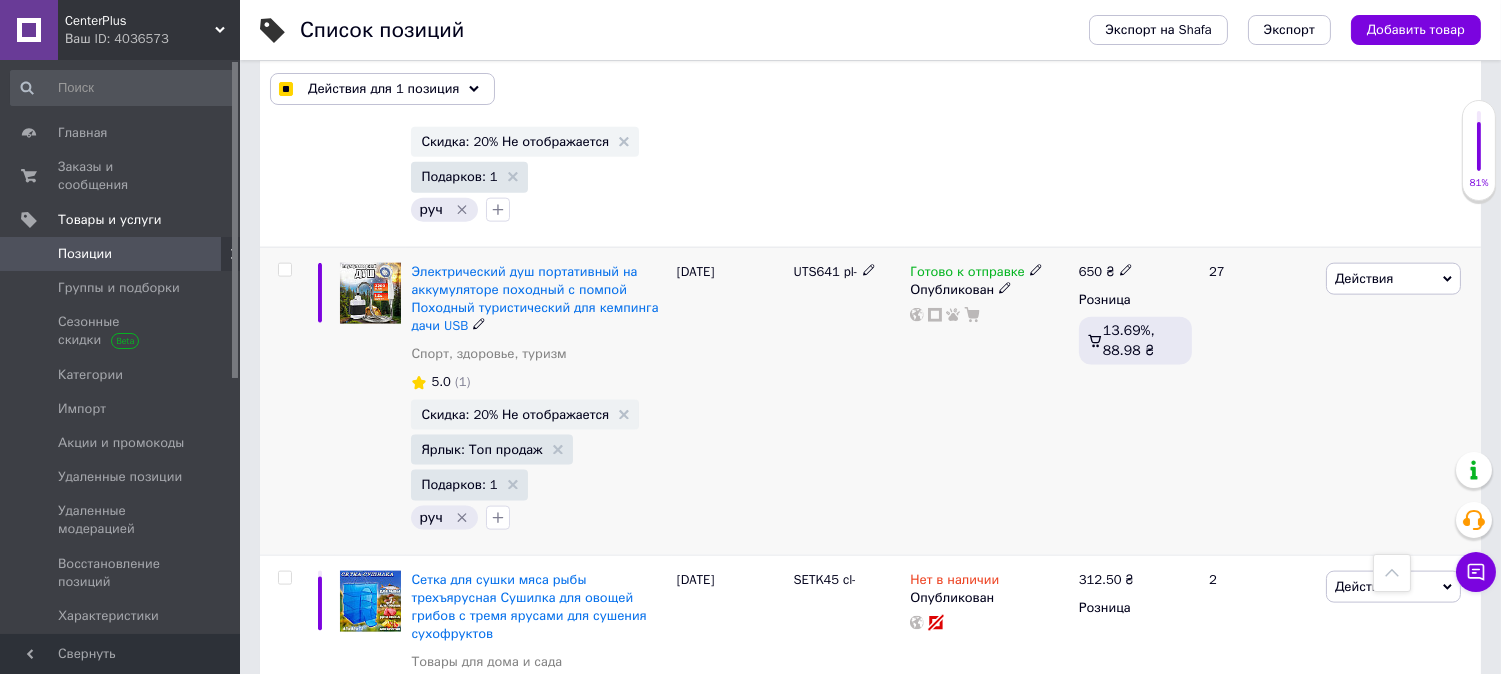 scroll, scrollTop: 4662, scrollLeft: 0, axis: vertical 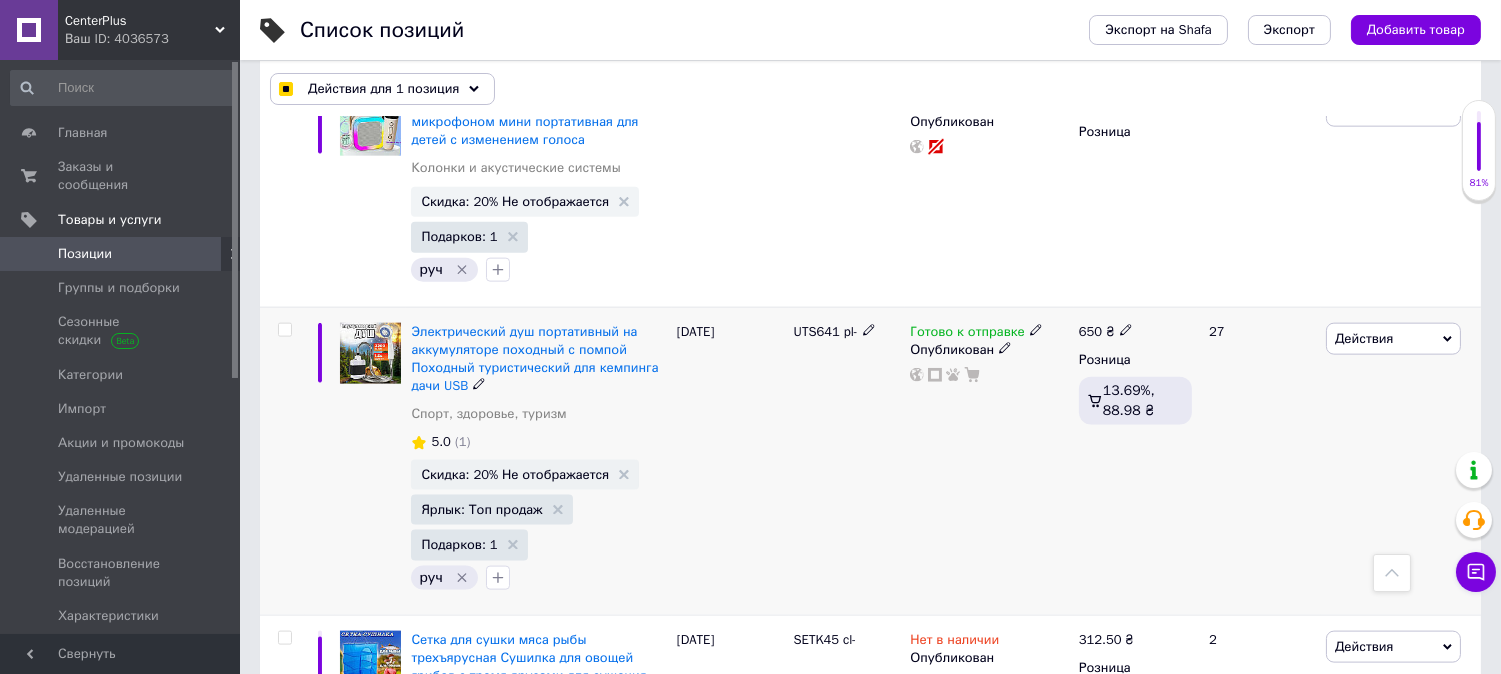 click at bounding box center (284, 330) 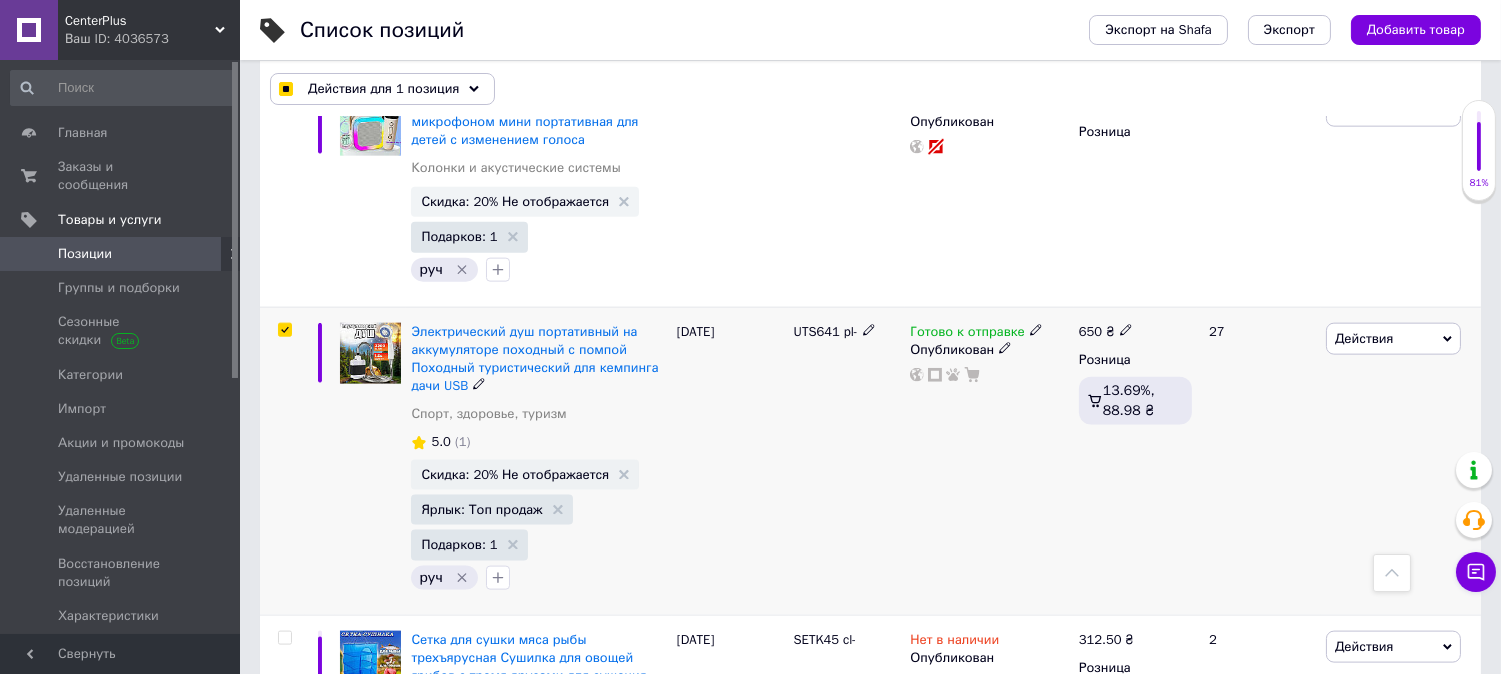 checkbox on "true" 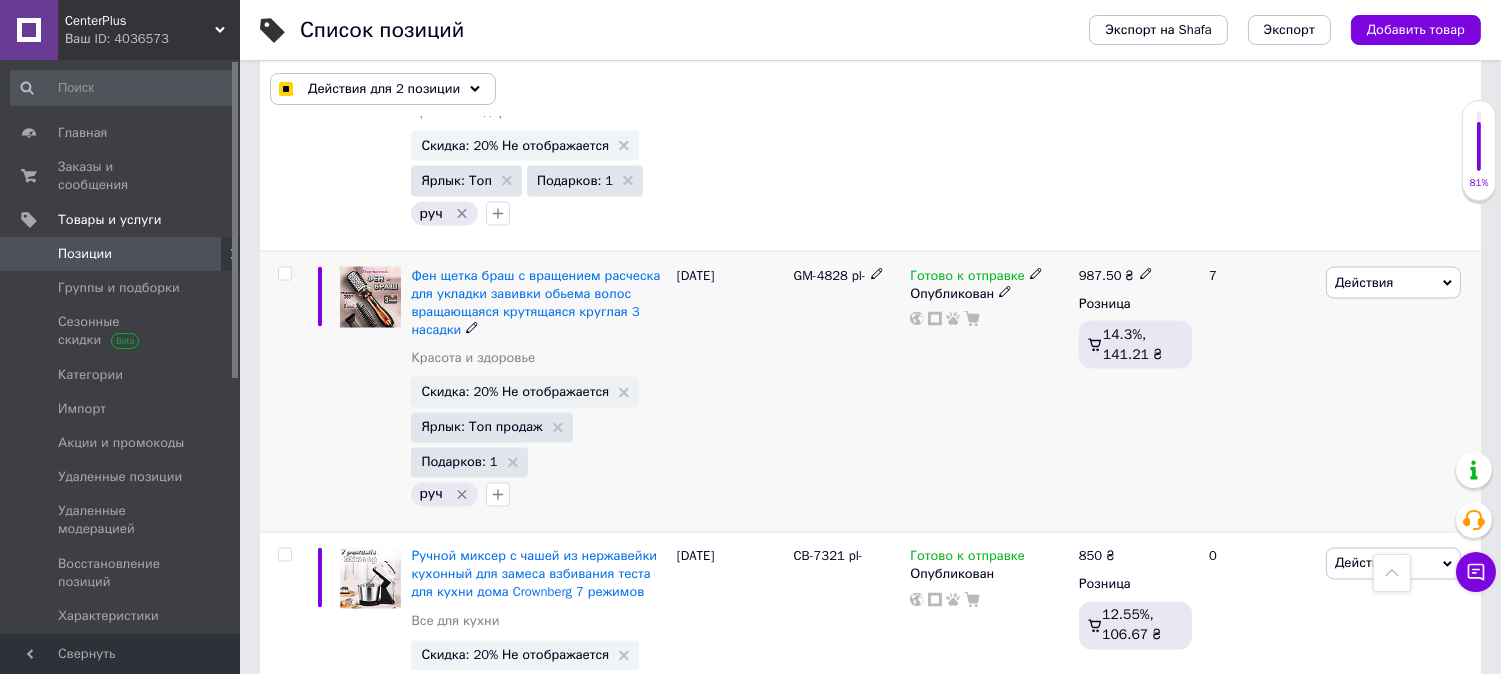 scroll, scrollTop: 6217, scrollLeft: 0, axis: vertical 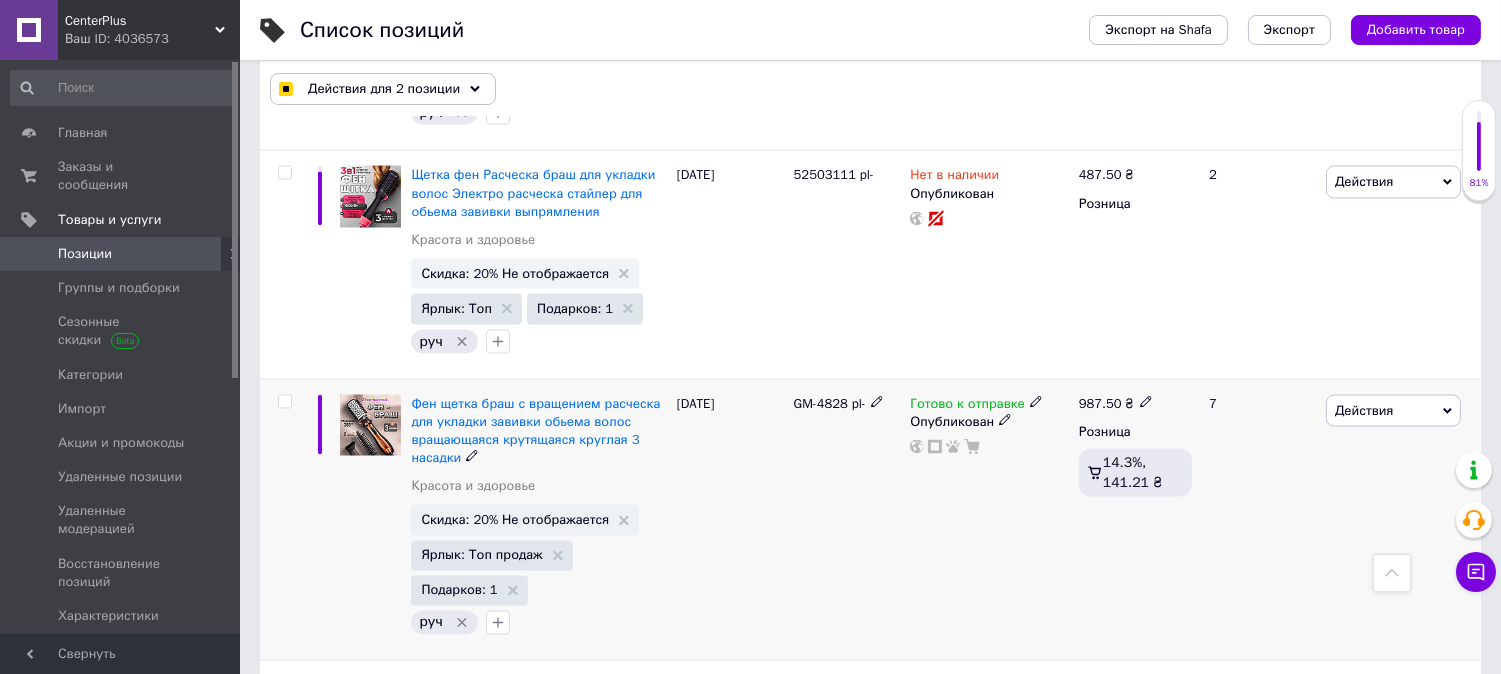 click at bounding box center [285, 402] 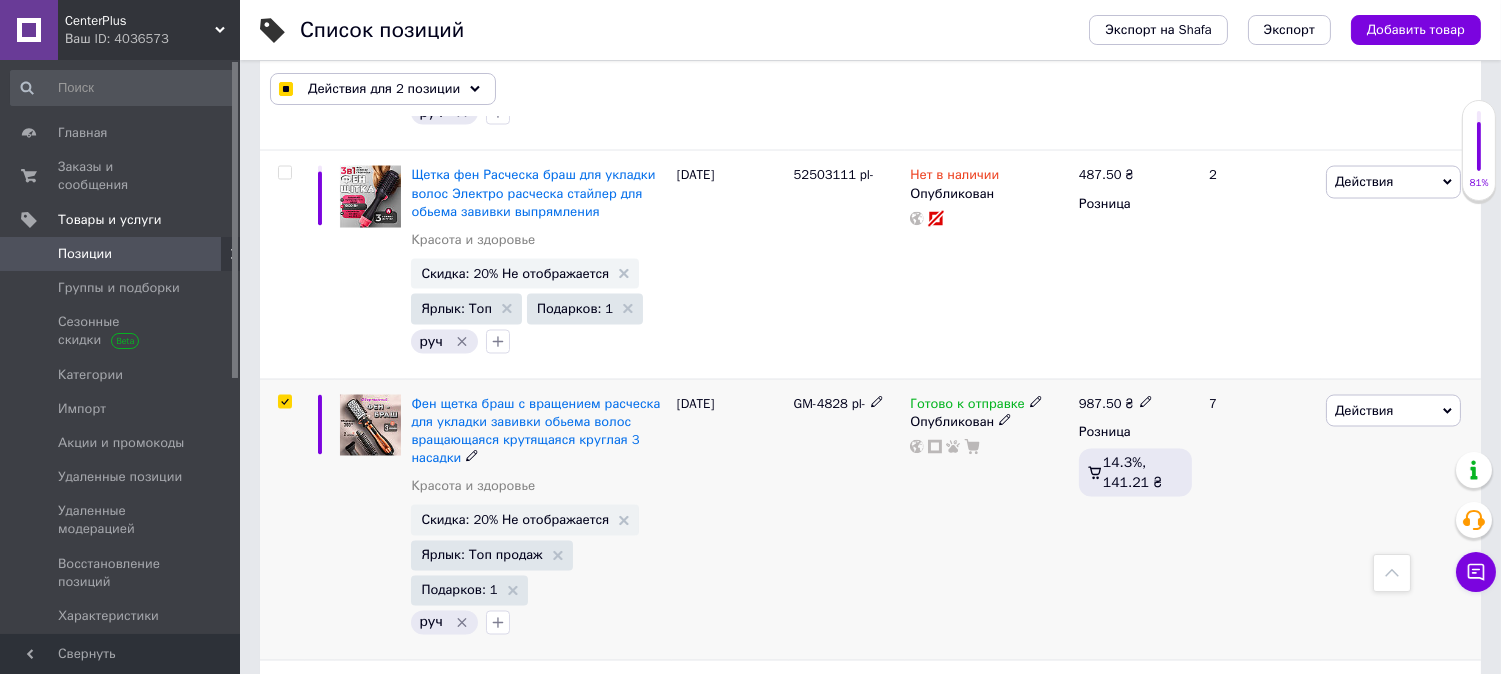 checkbox on "true" 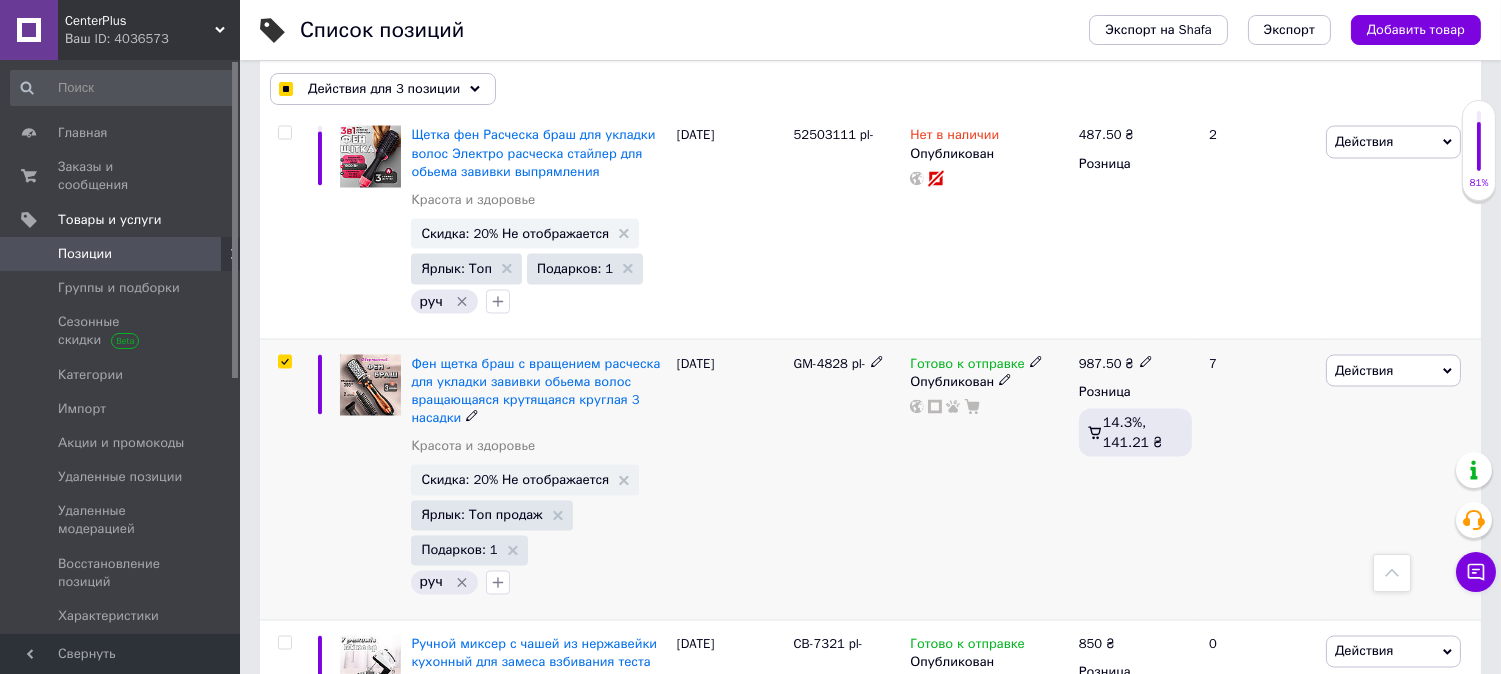 scroll, scrollTop: 6440, scrollLeft: 0, axis: vertical 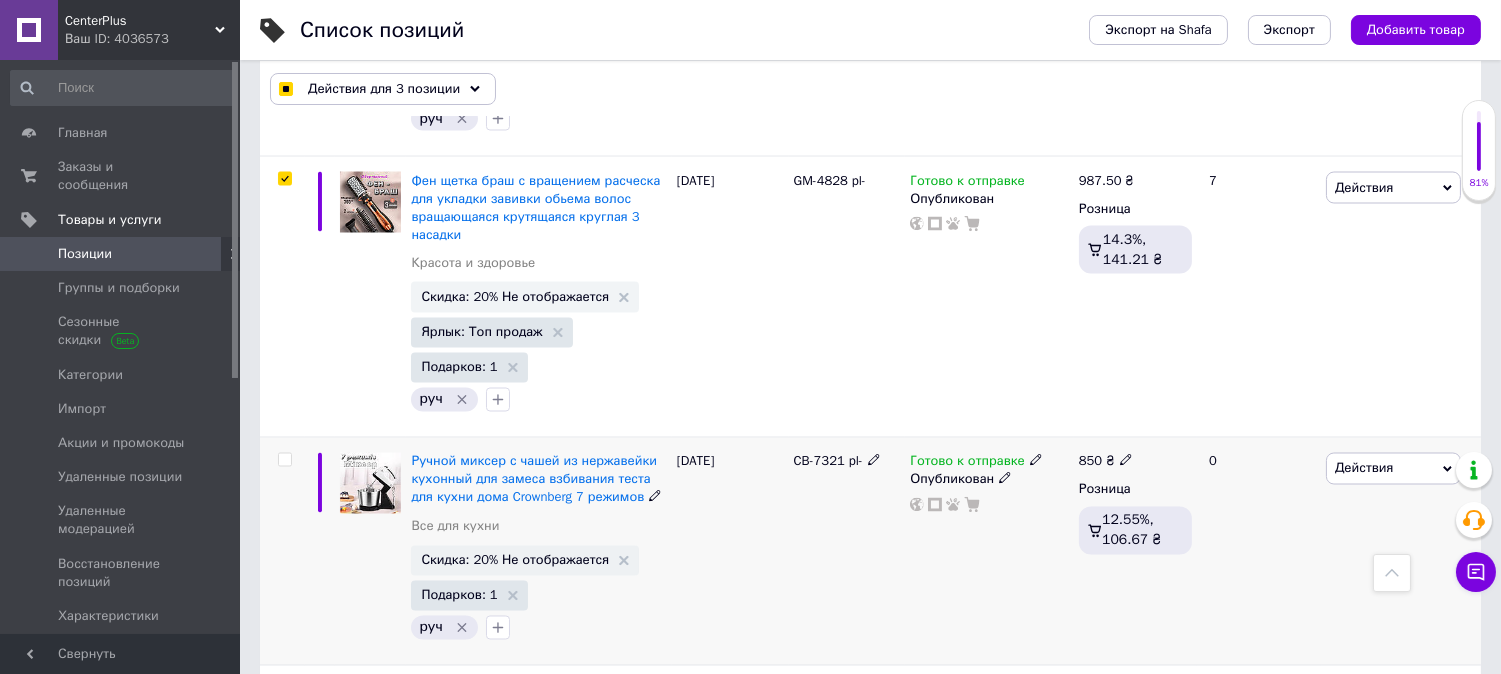 click at bounding box center (284, 460) 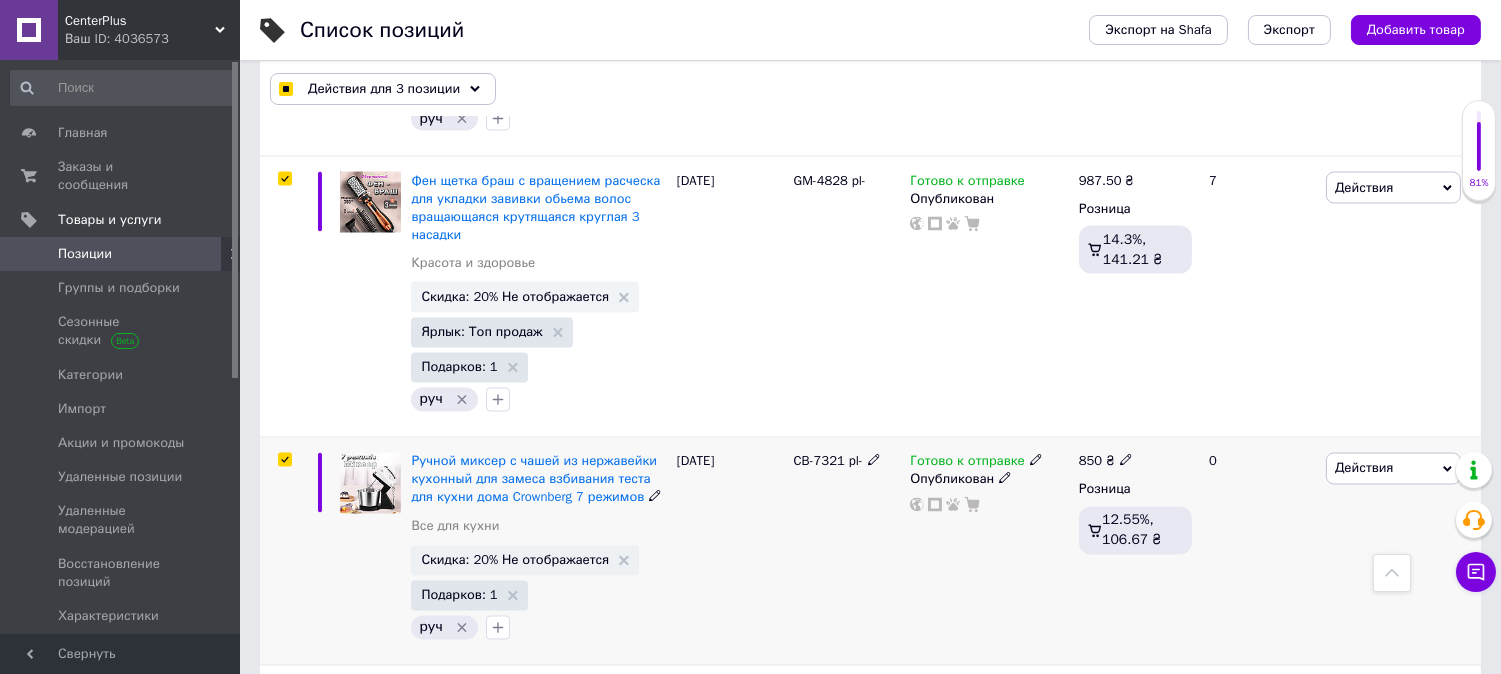 checkbox on "true" 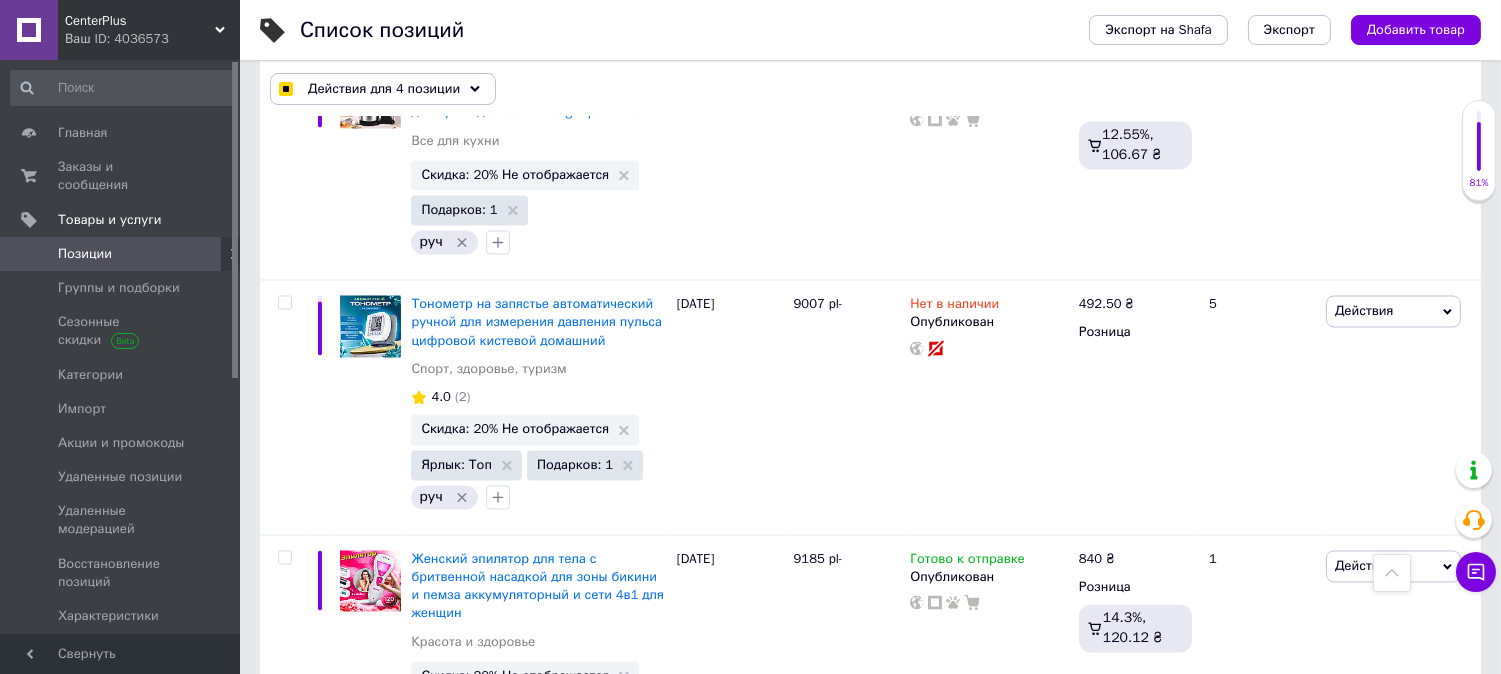 scroll, scrollTop: 6884, scrollLeft: 0, axis: vertical 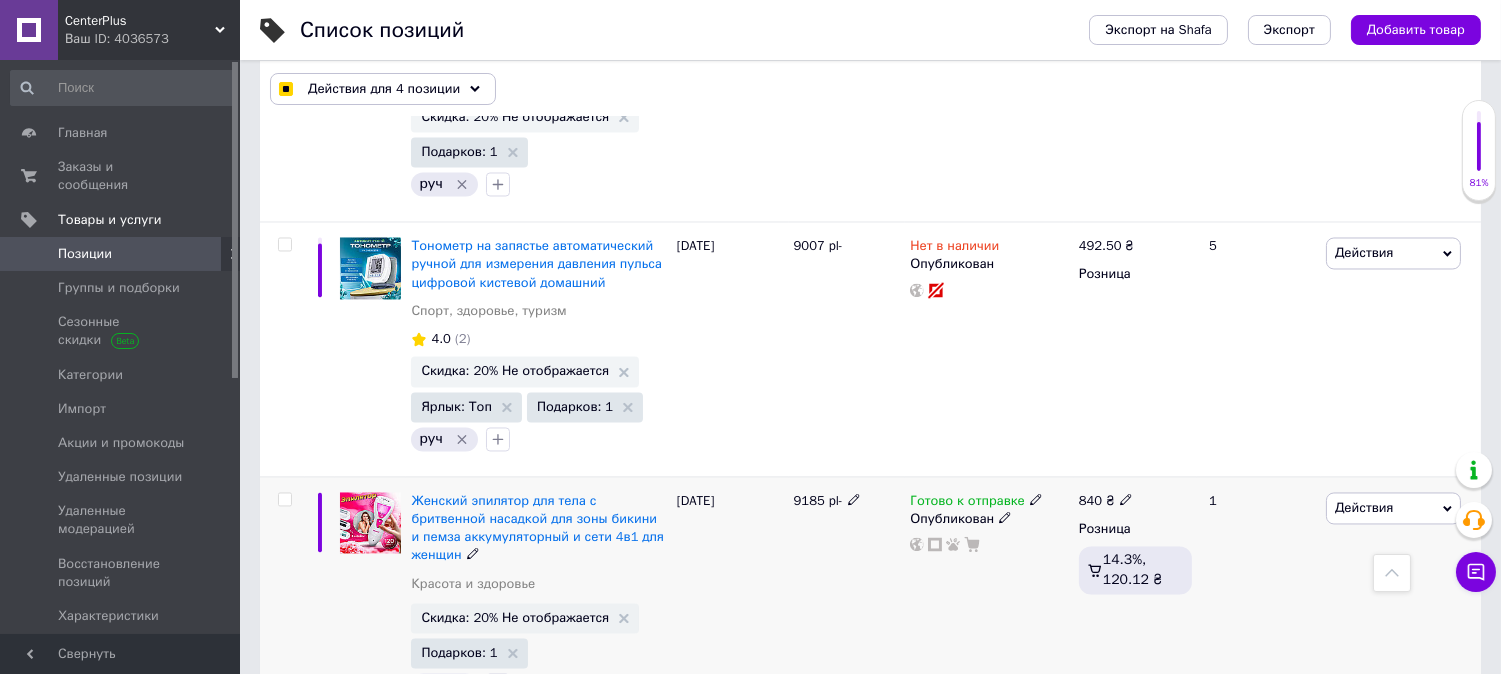 click at bounding box center (284, 499) 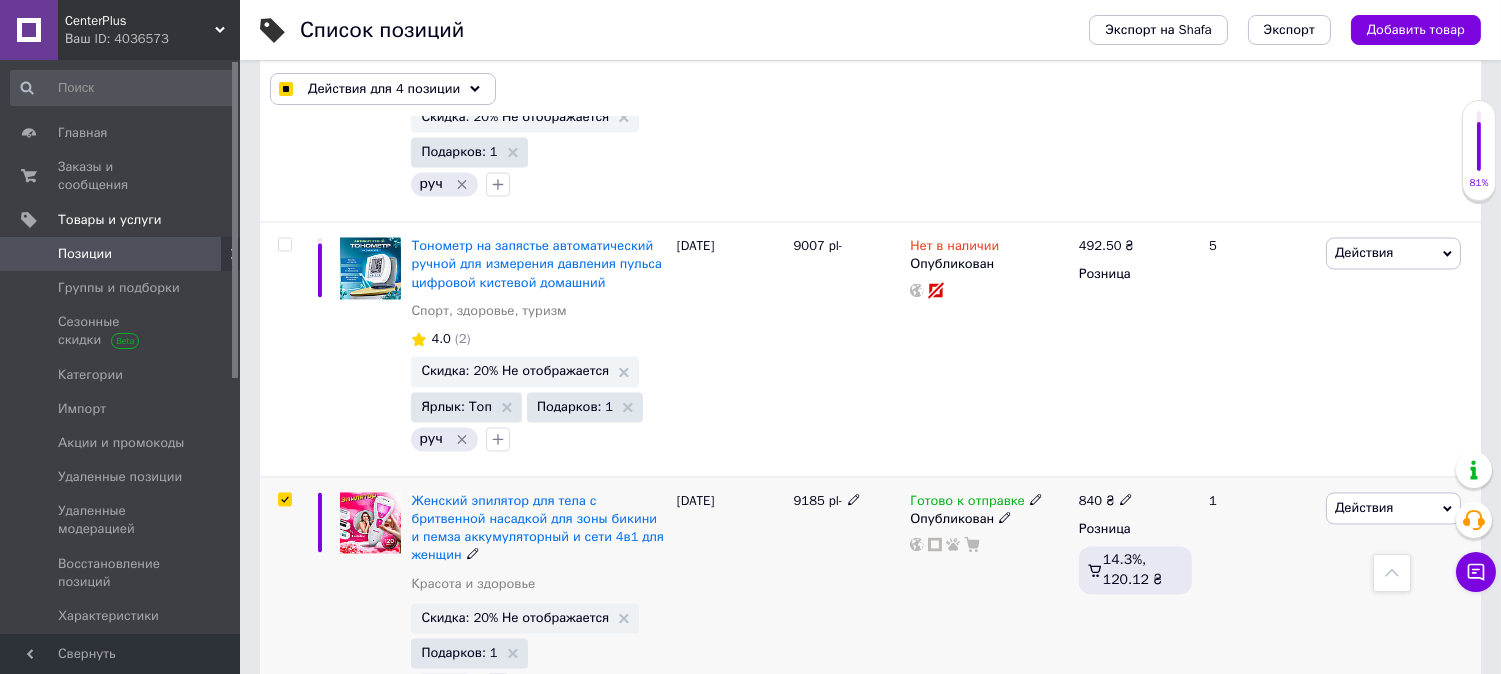checkbox on "true" 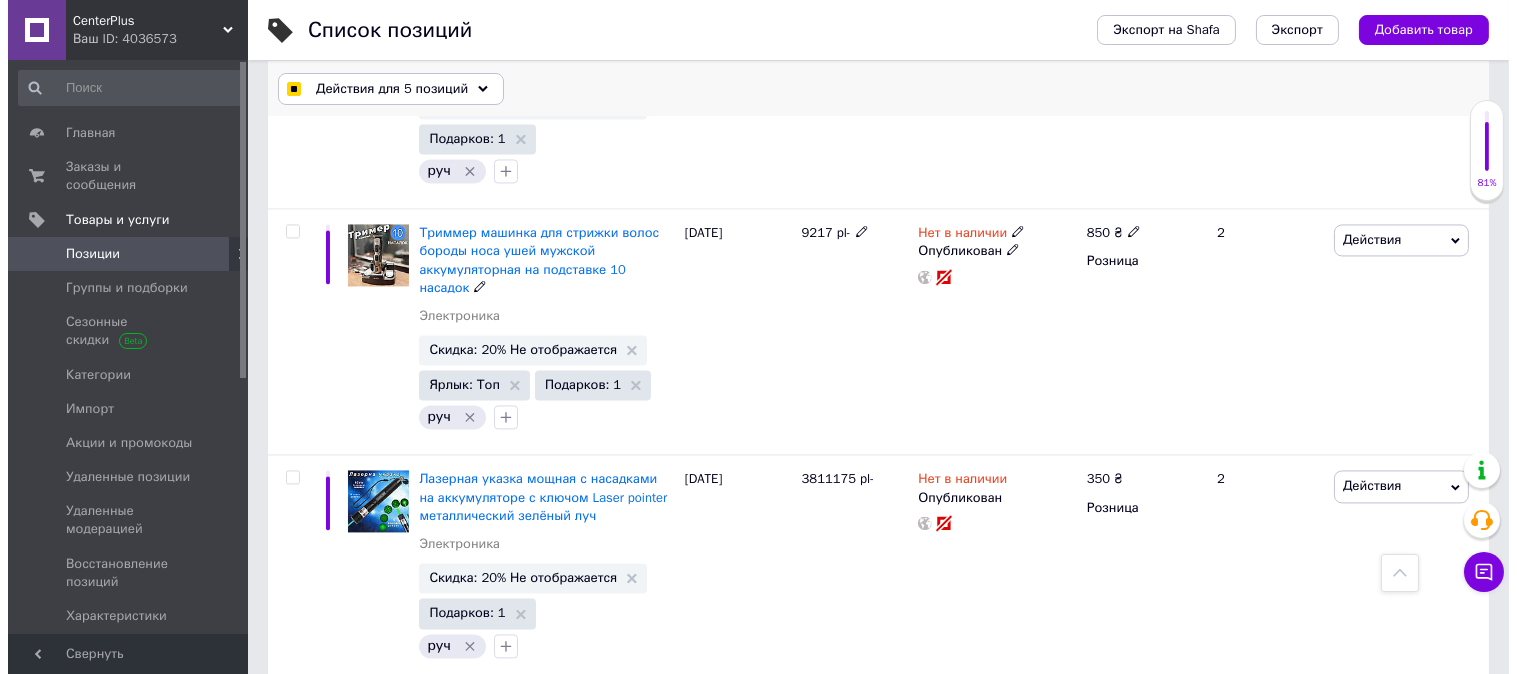 scroll, scrollTop: 7380, scrollLeft: 0, axis: vertical 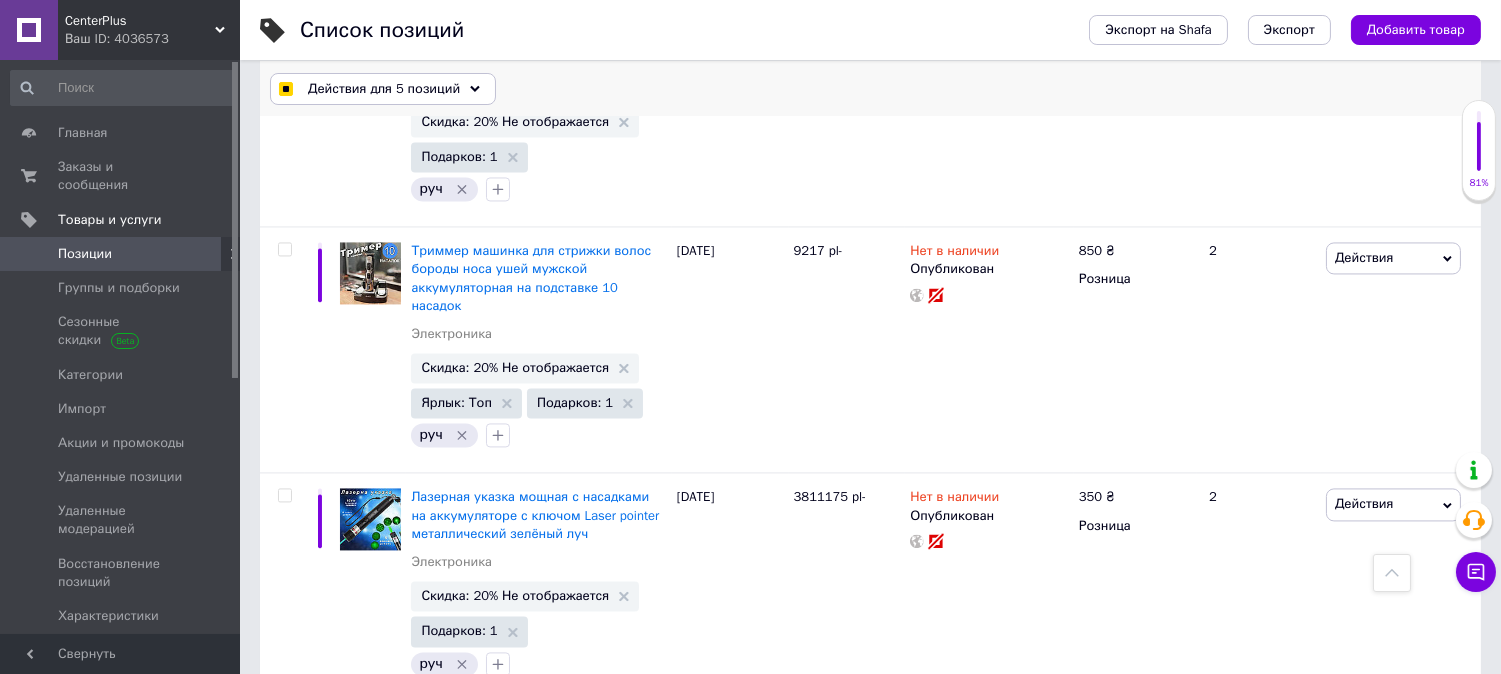 click on "Действия для 5 позиций" at bounding box center (384, 89) 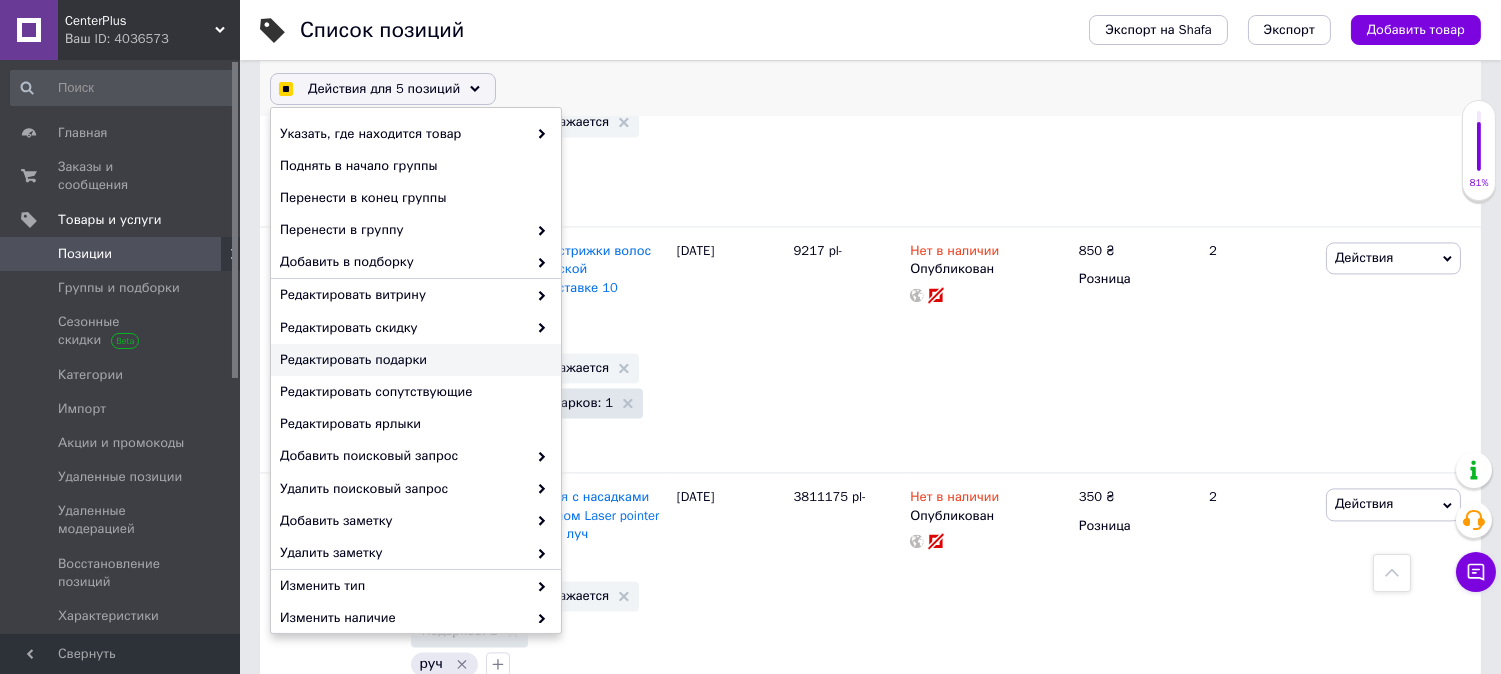 click on "Редактировать подарки" at bounding box center [416, 360] 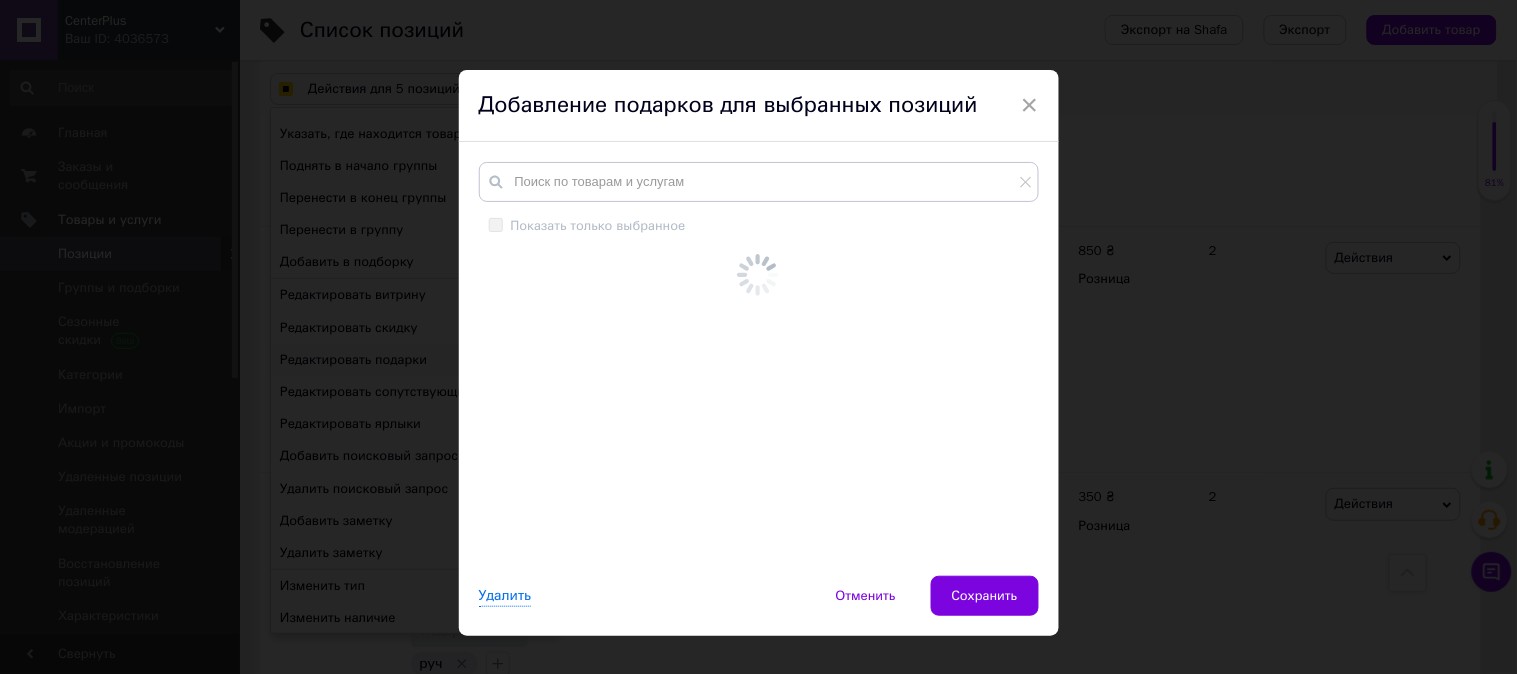 checkbox on "true" 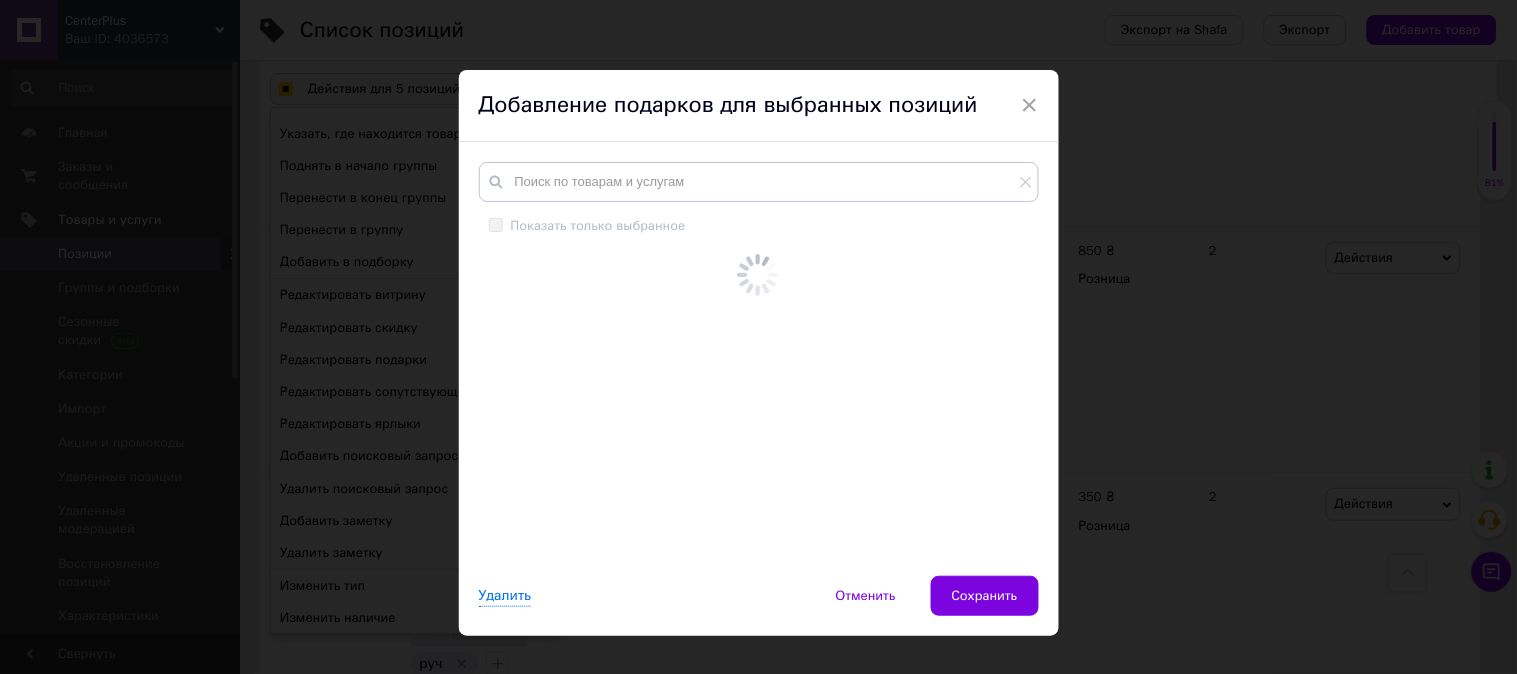 checkbox on "true" 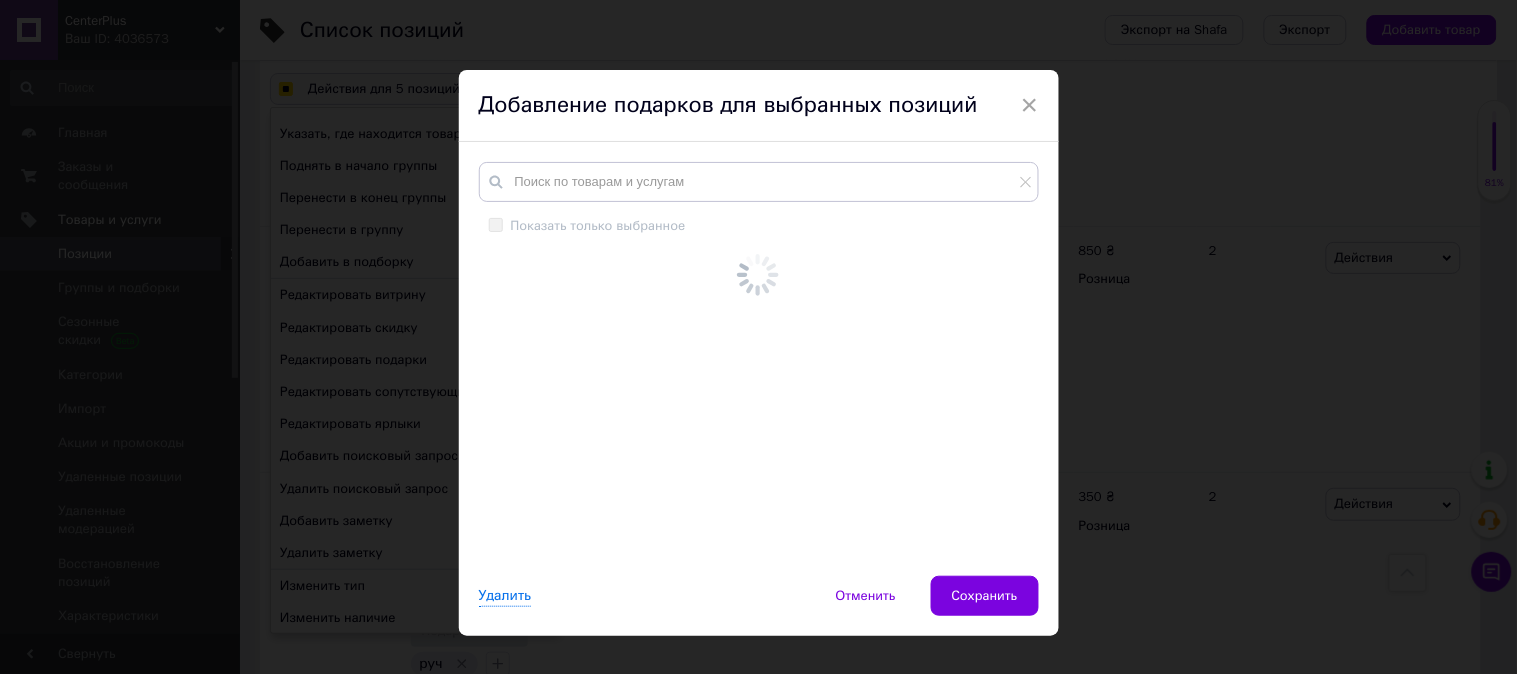 checkbox on "true" 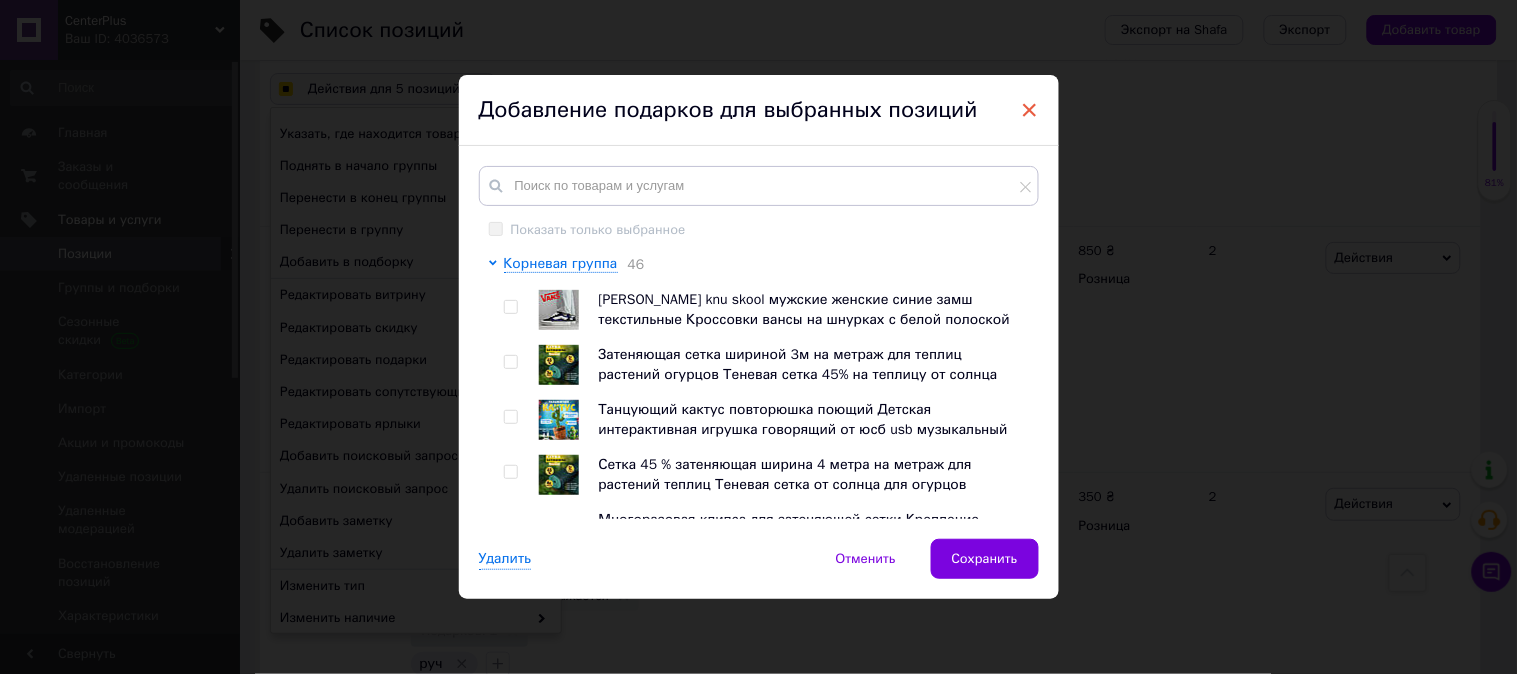 click on "×" at bounding box center (1030, 110) 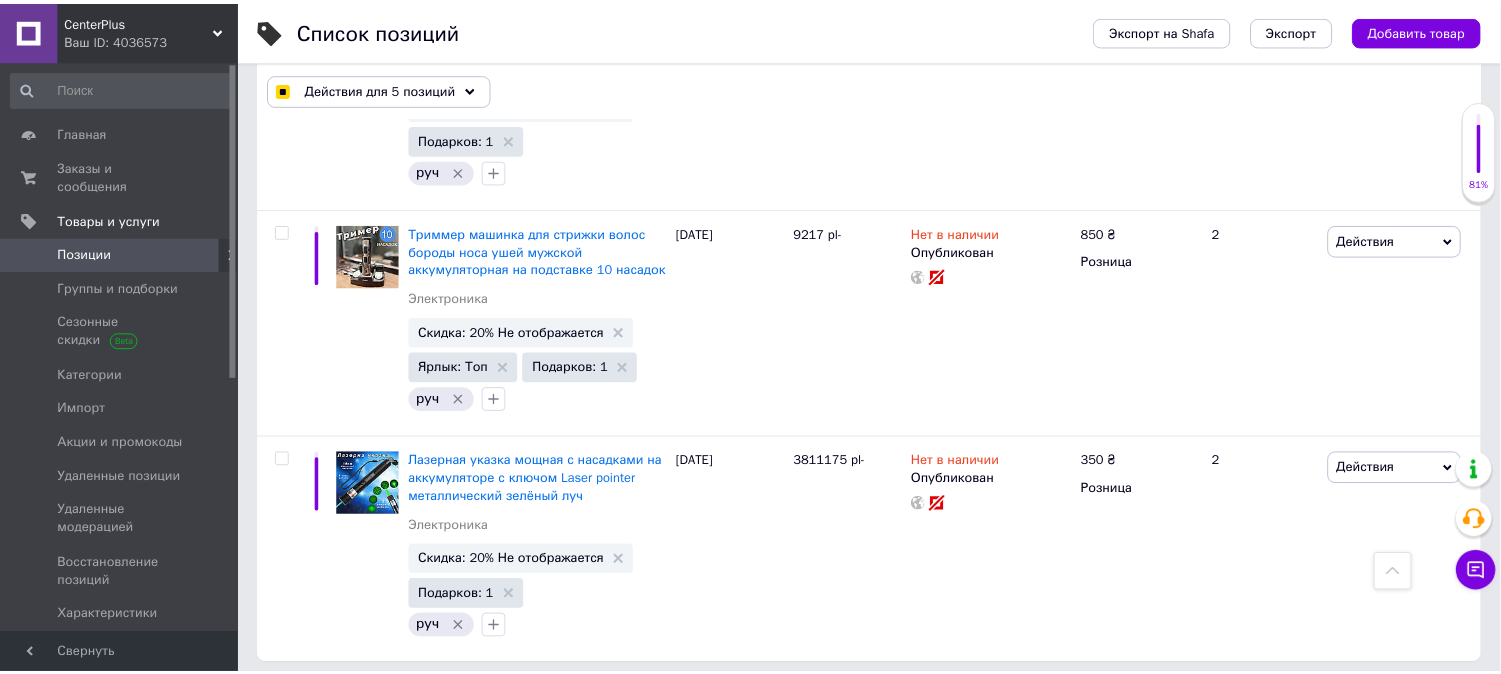 scroll, scrollTop: 7255, scrollLeft: 0, axis: vertical 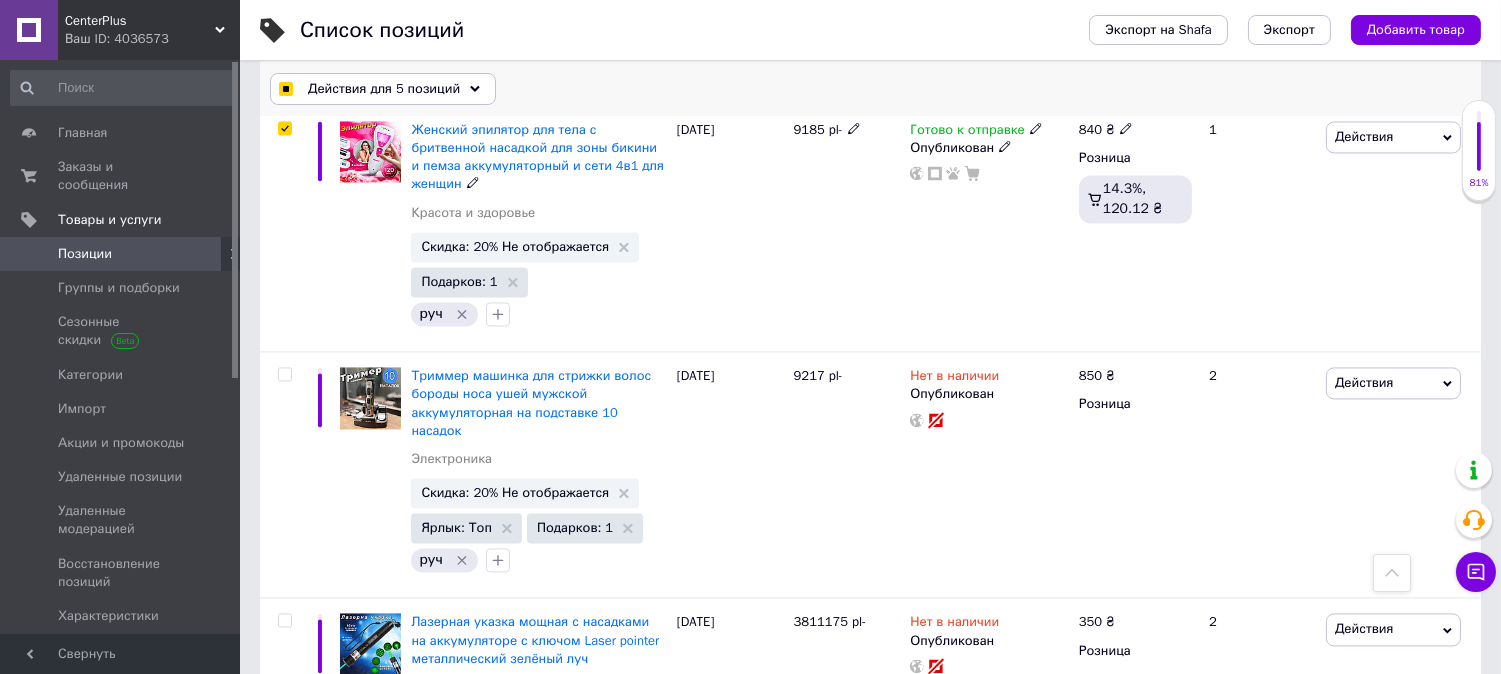 click on "Действия для 5 позиций" at bounding box center (384, 89) 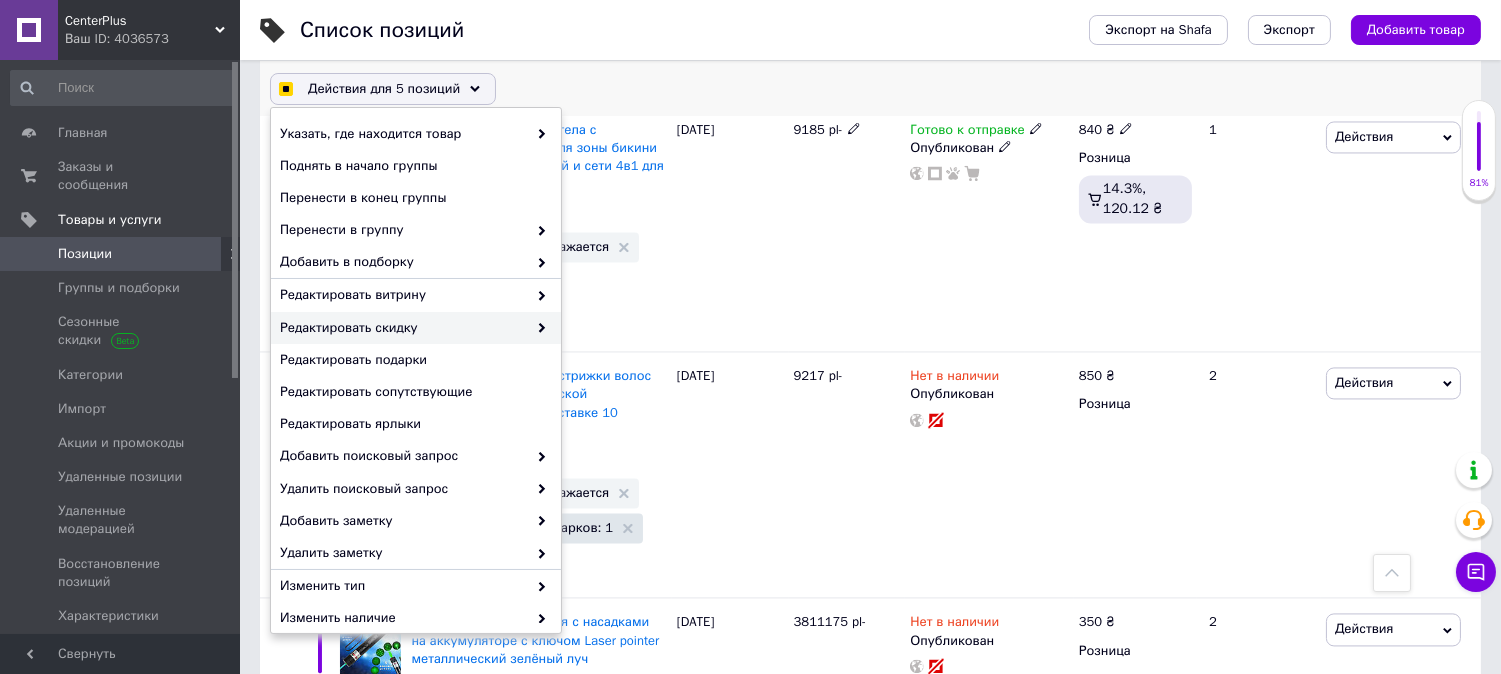 click on "Редактировать скидку" at bounding box center (403, 328) 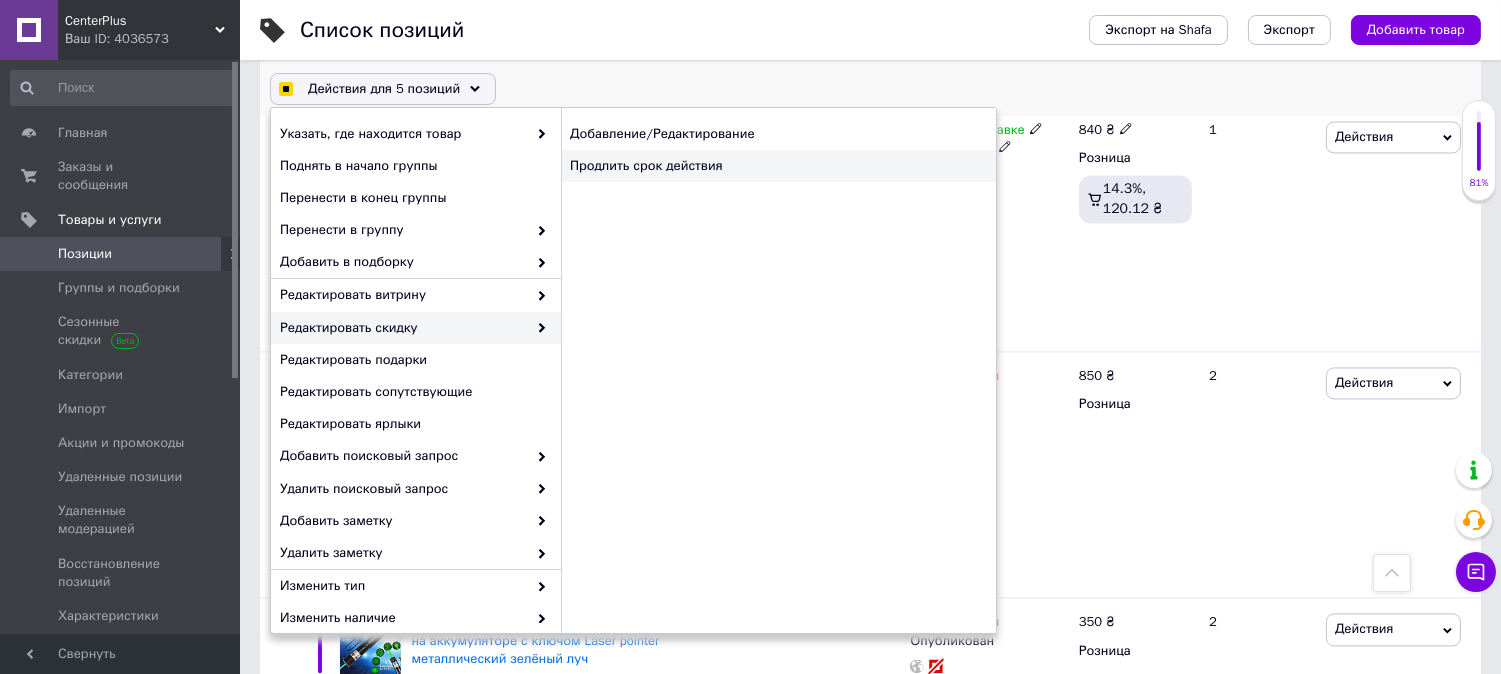 click on "Продлить срок действия" at bounding box center [778, 166] 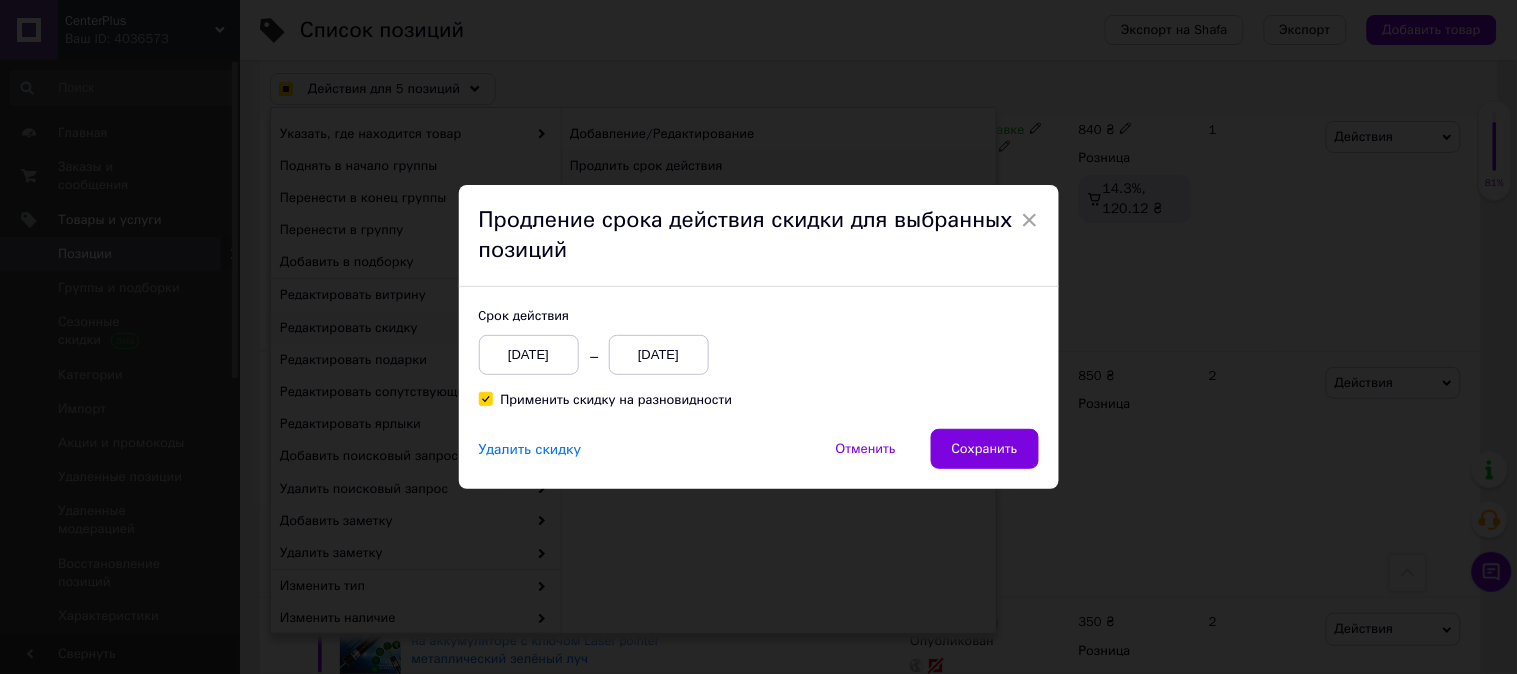 checkbox on "true" 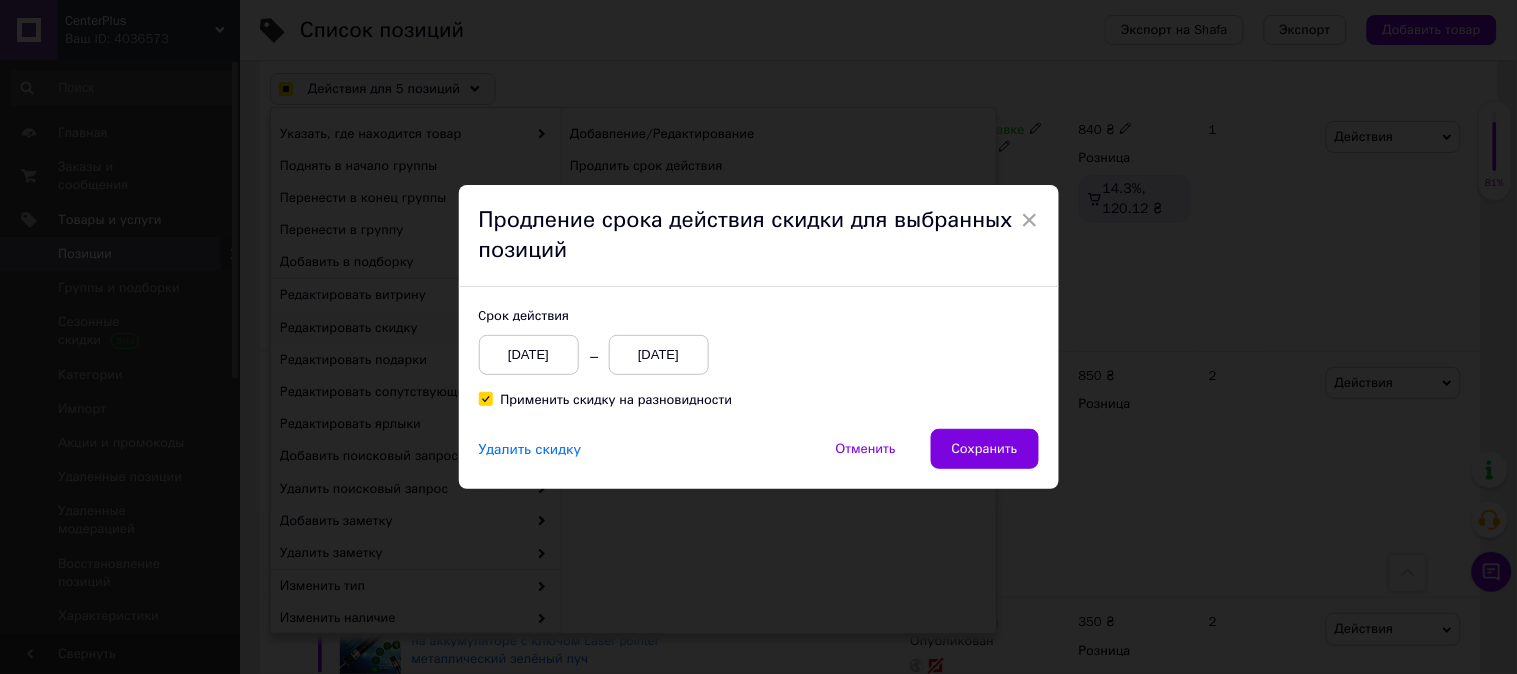 click on "[DATE]" at bounding box center (659, 355) 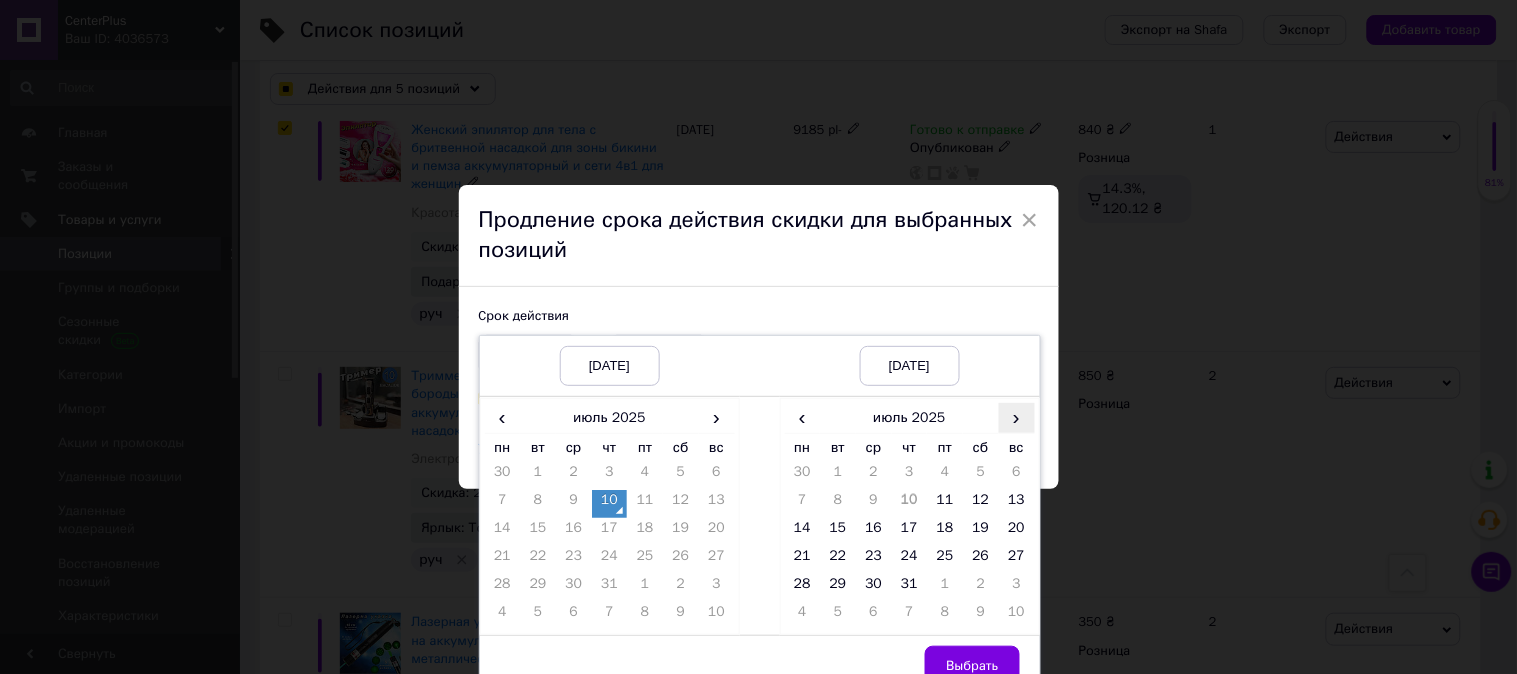 click on "›" at bounding box center [1017, 417] 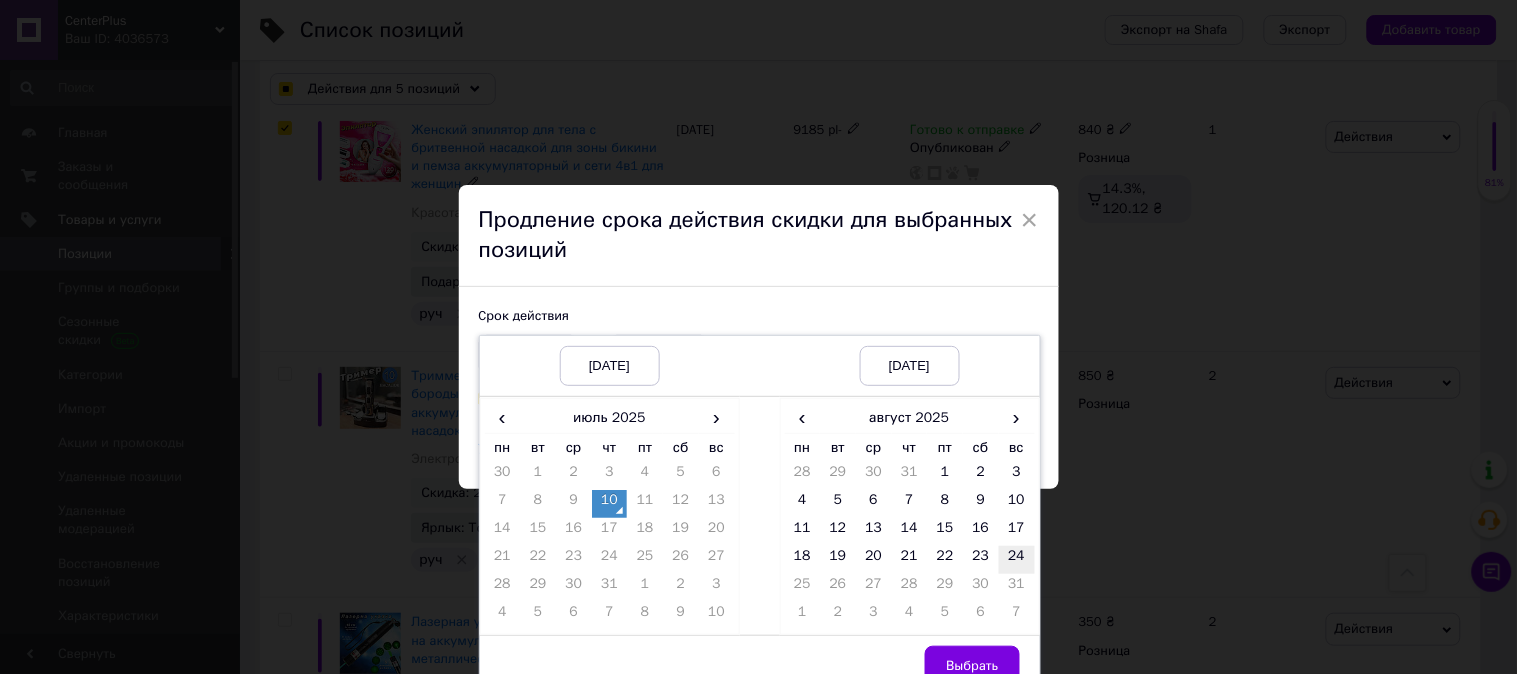 click on "24" at bounding box center (1017, 560) 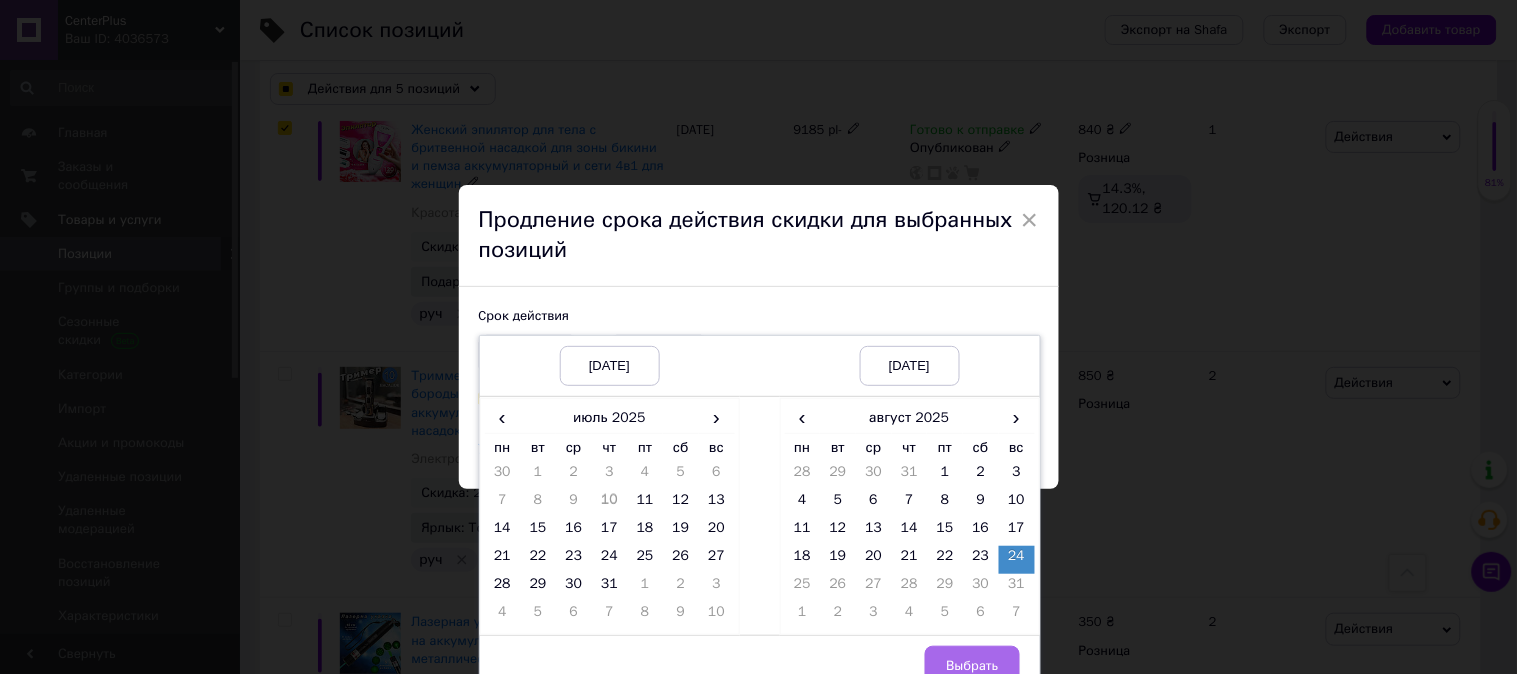 click on "Выбрать" at bounding box center (972, 666) 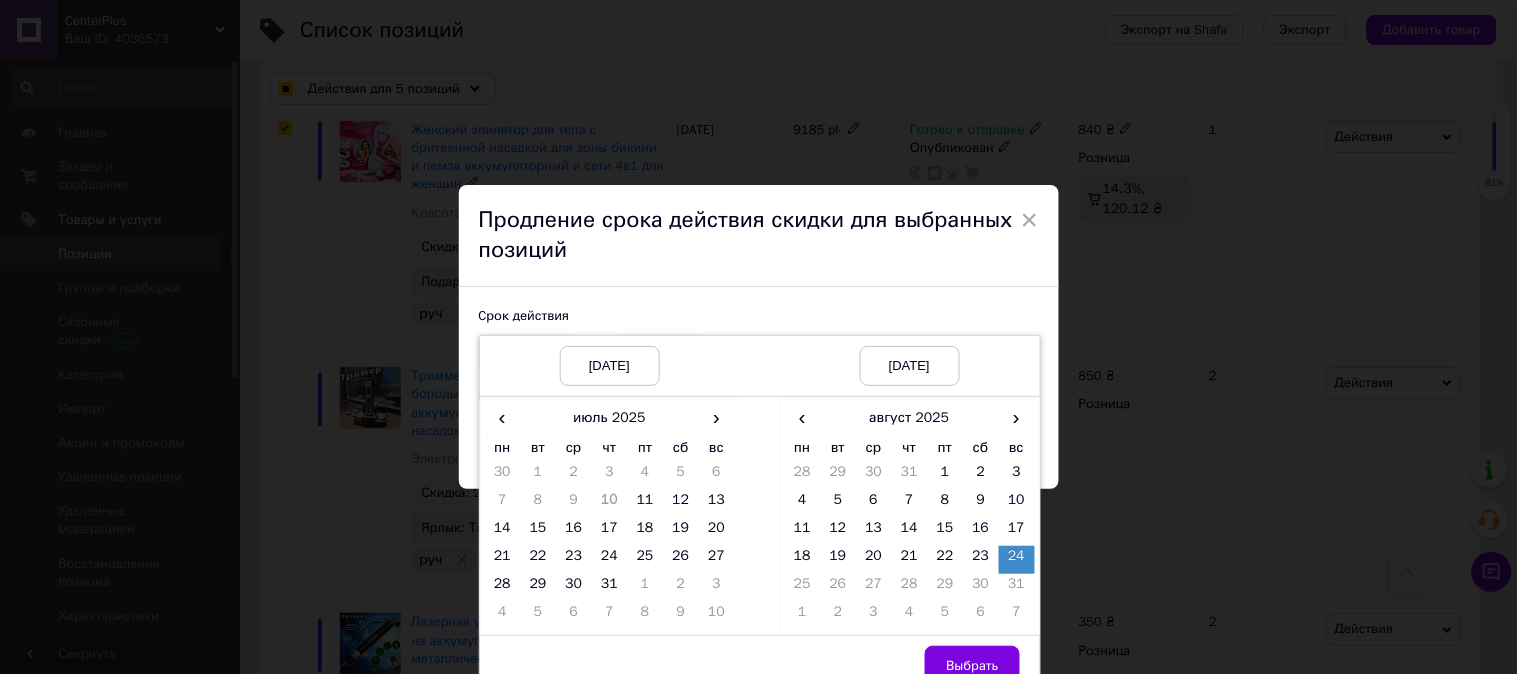 checkbox on "true" 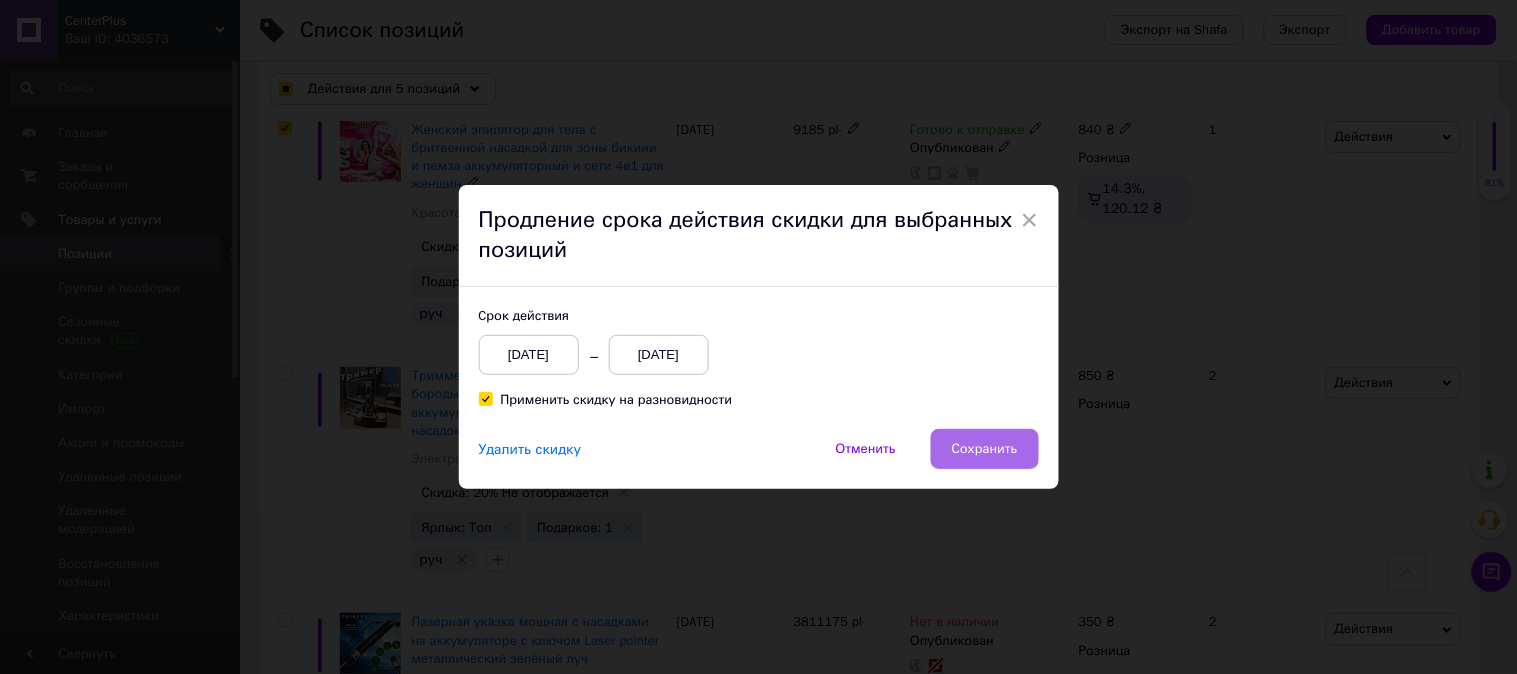 click on "Сохранить" at bounding box center [985, 449] 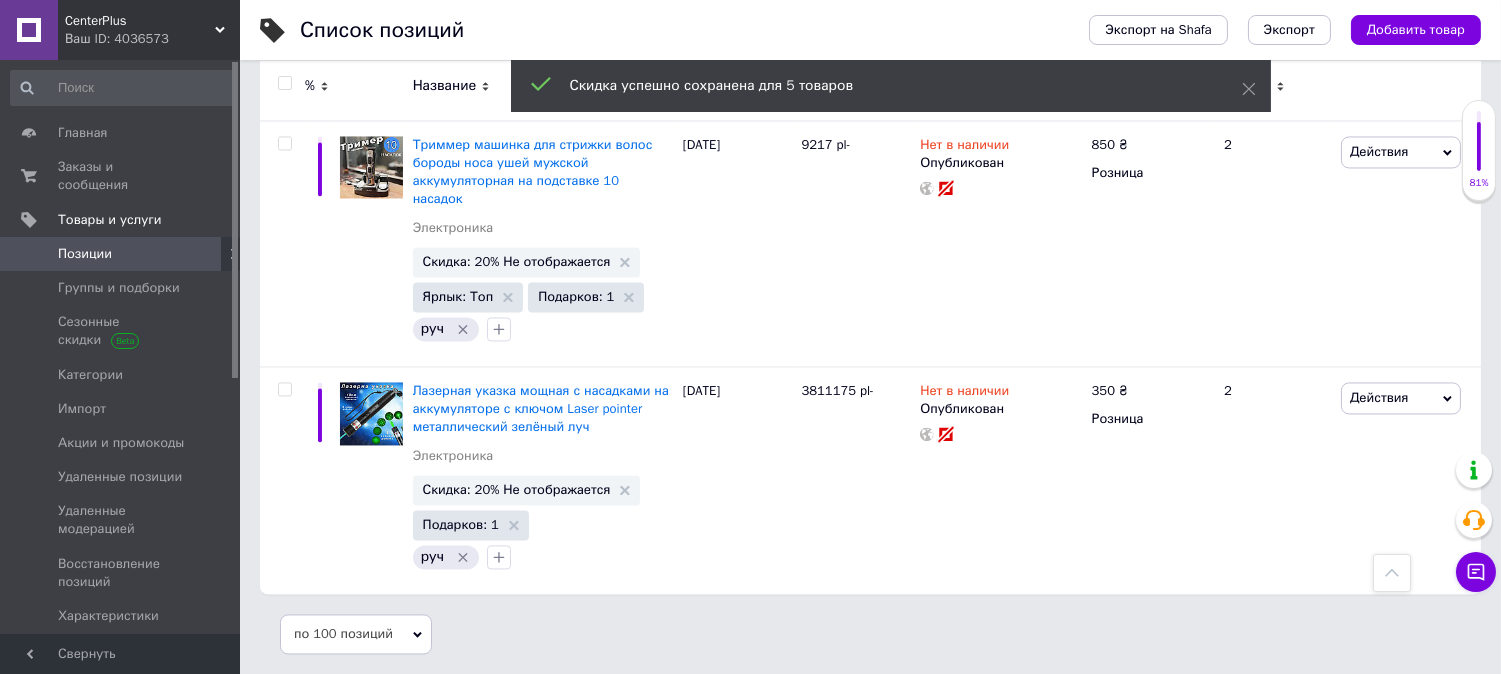 scroll, scrollTop: 6937, scrollLeft: 0, axis: vertical 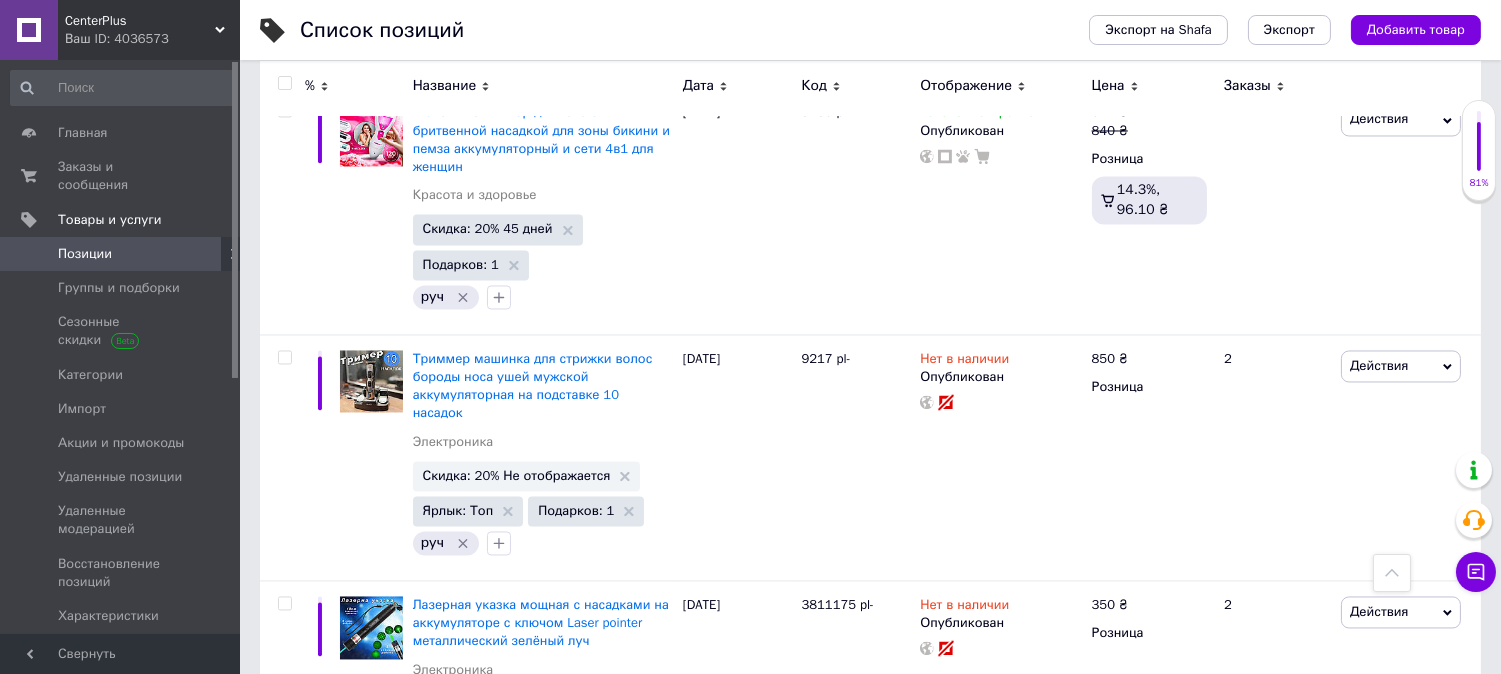 click on "Позиции" at bounding box center (121, 254) 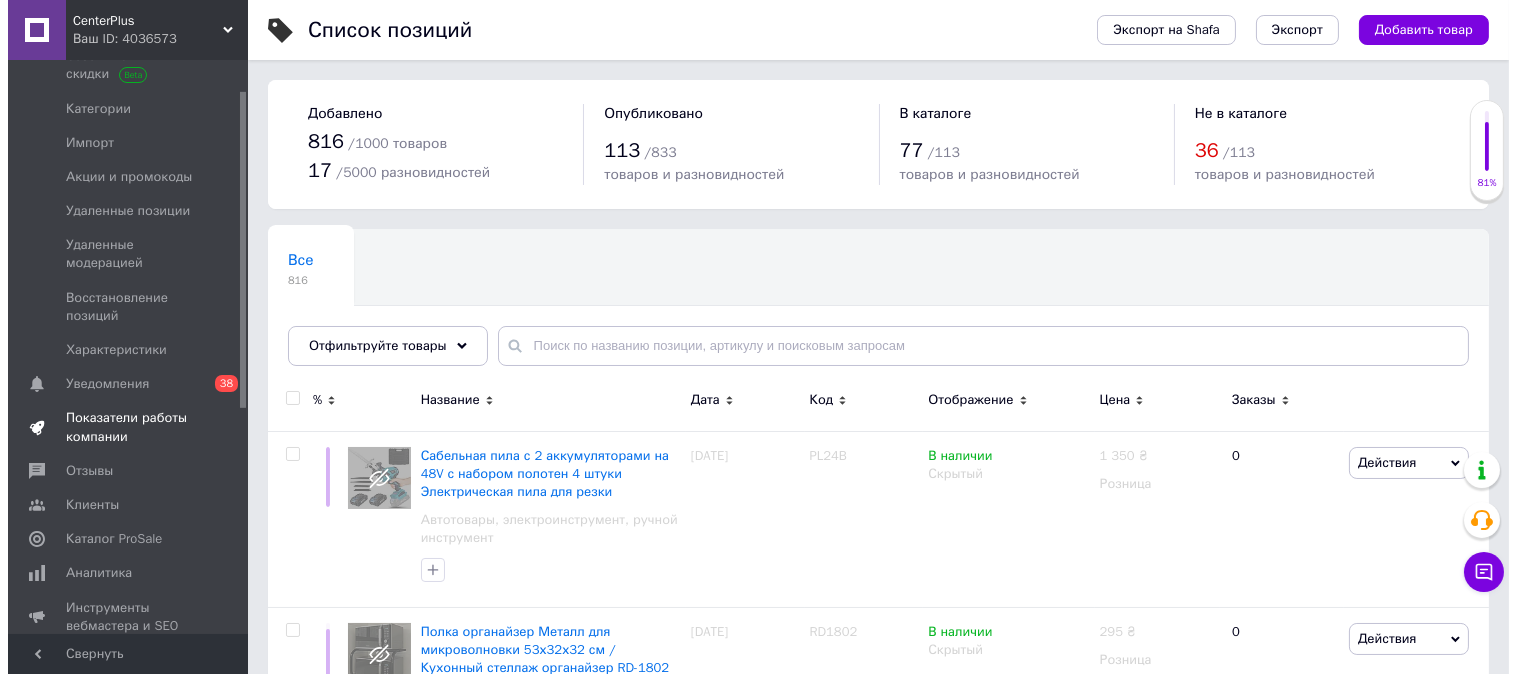 scroll, scrollTop: 333, scrollLeft: 0, axis: vertical 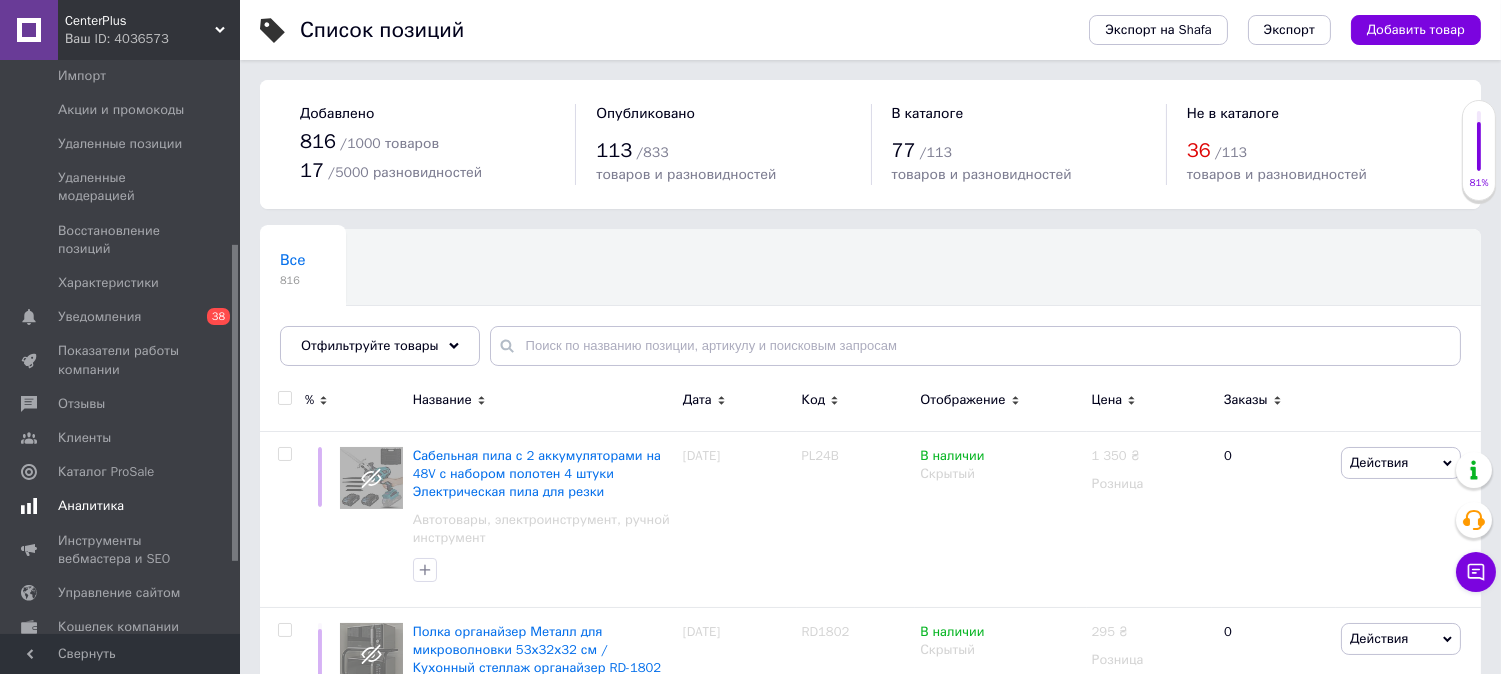 click on "Аналитика" at bounding box center [91, 506] 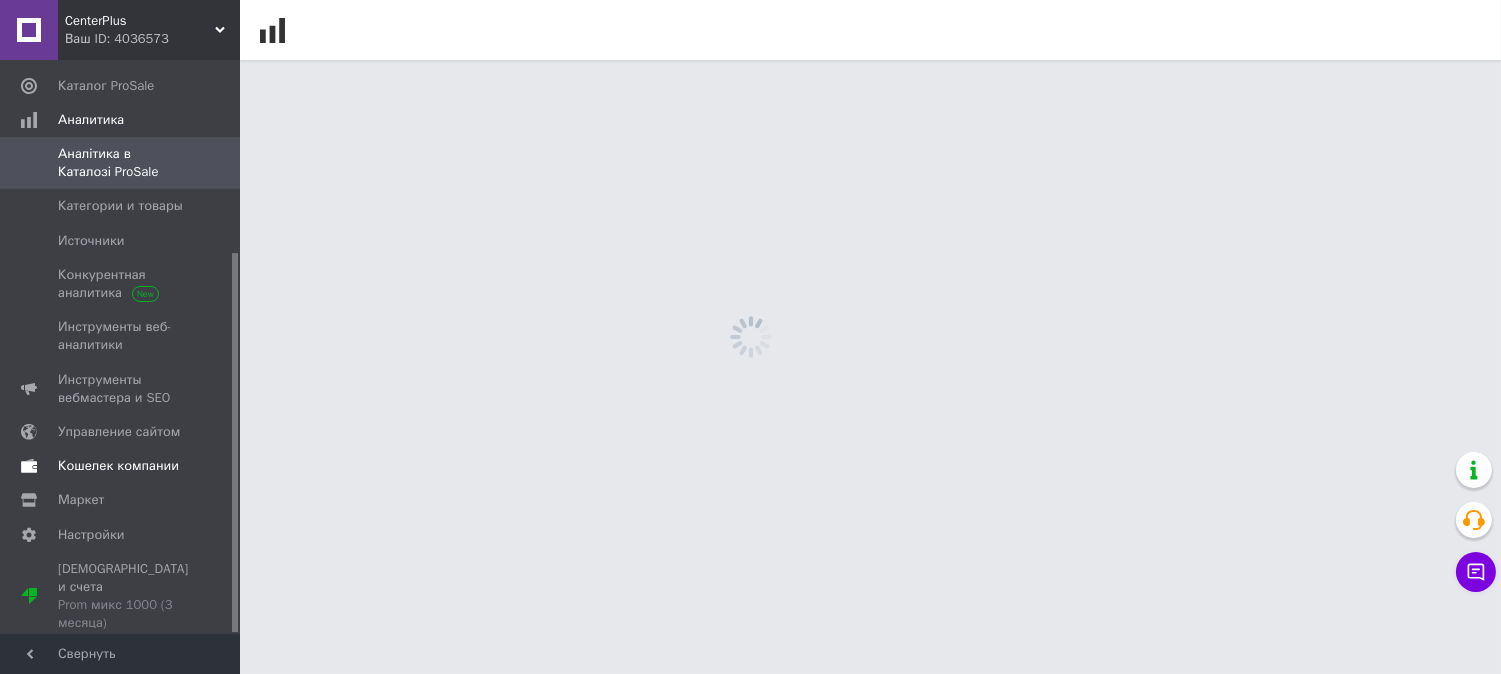 scroll, scrollTop: 292, scrollLeft: 0, axis: vertical 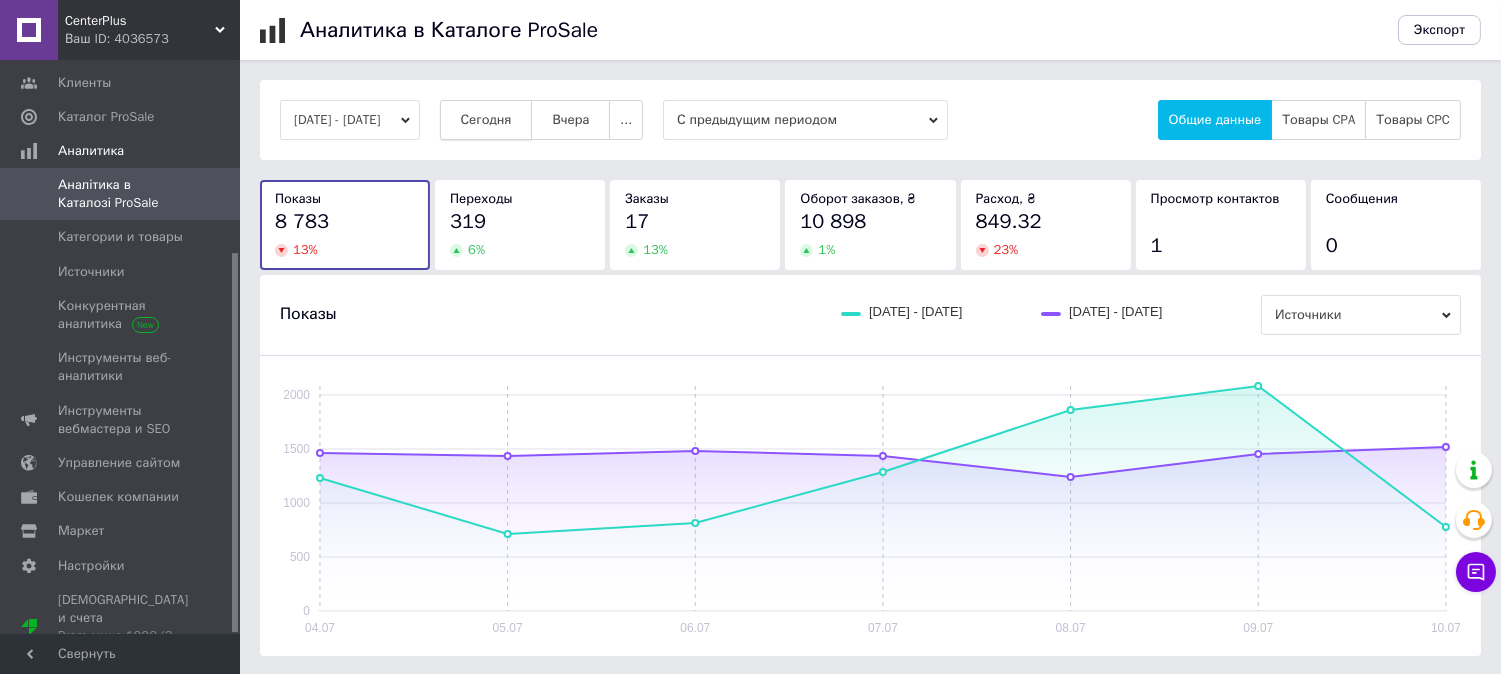 click on "Сегодня" at bounding box center (486, 120) 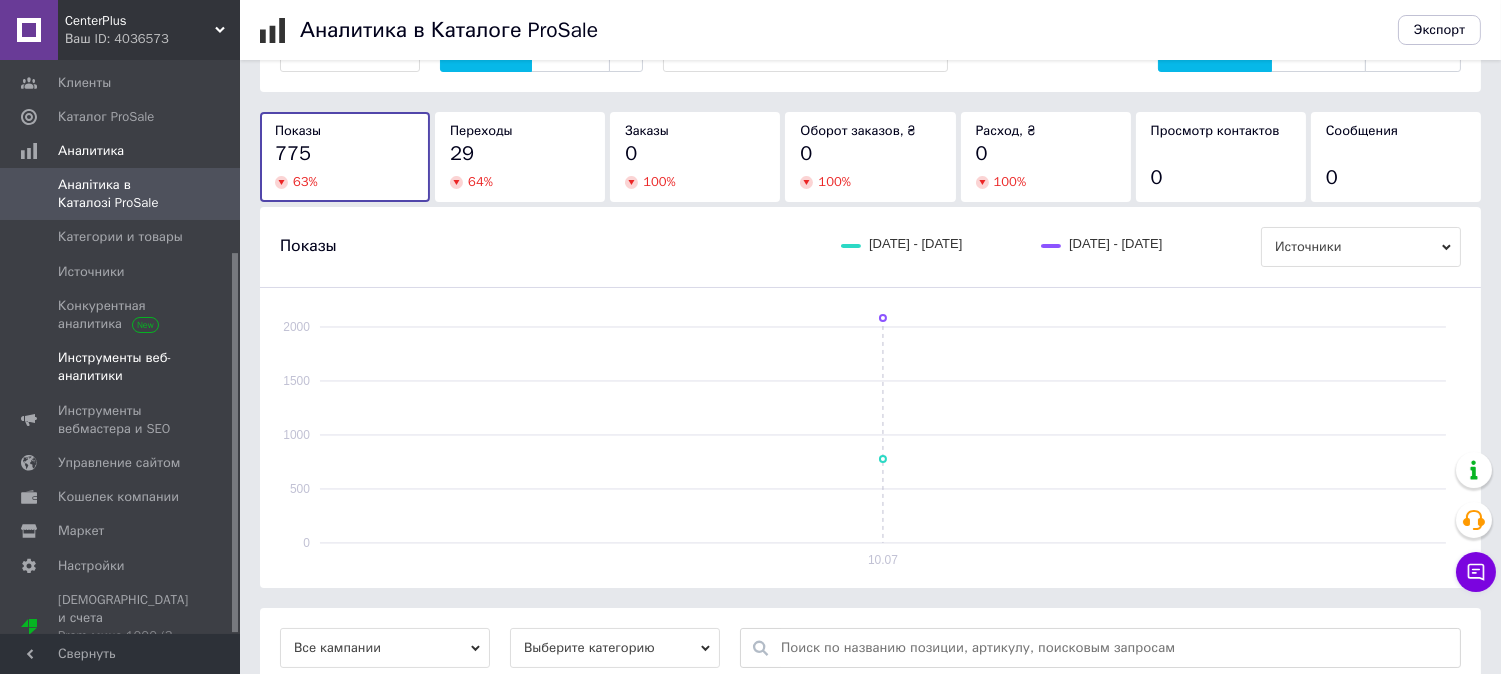 scroll, scrollTop: 222, scrollLeft: 0, axis: vertical 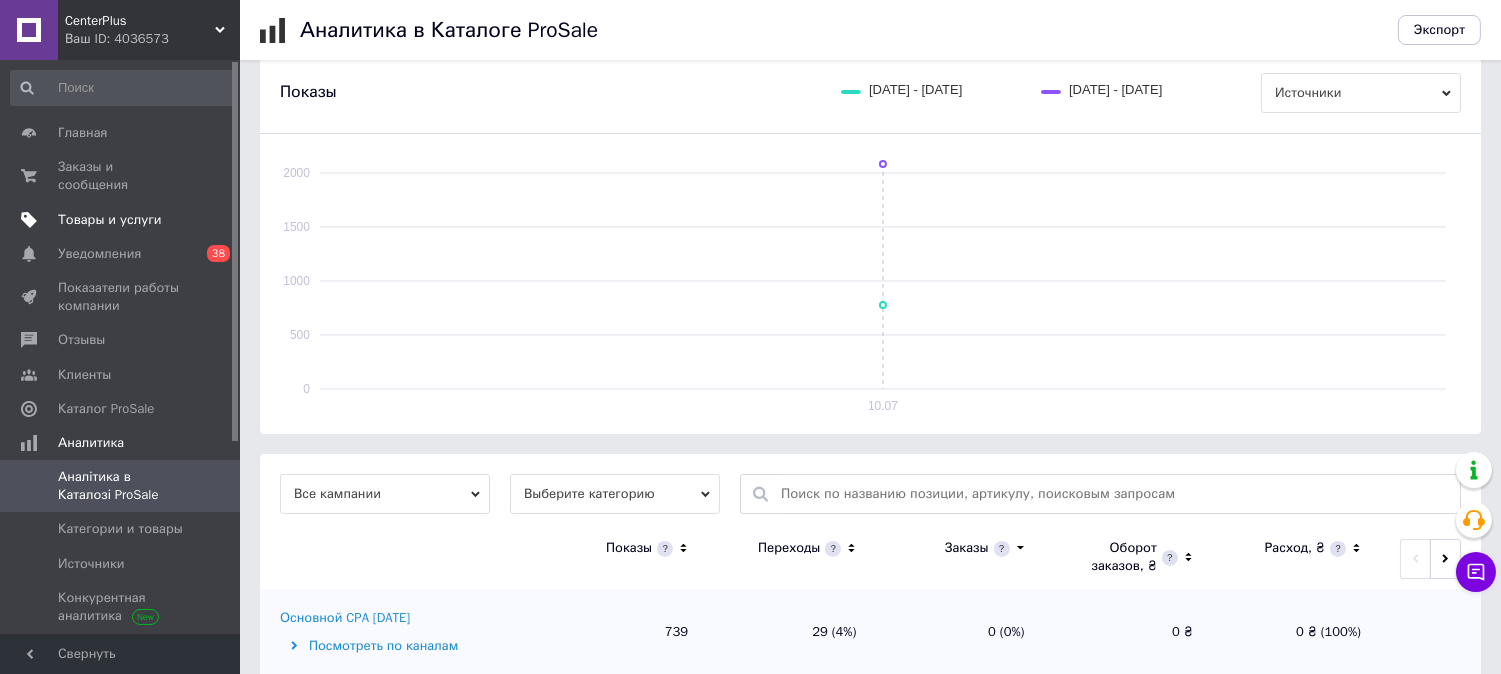 click on "Товары и услуги" at bounding box center (110, 220) 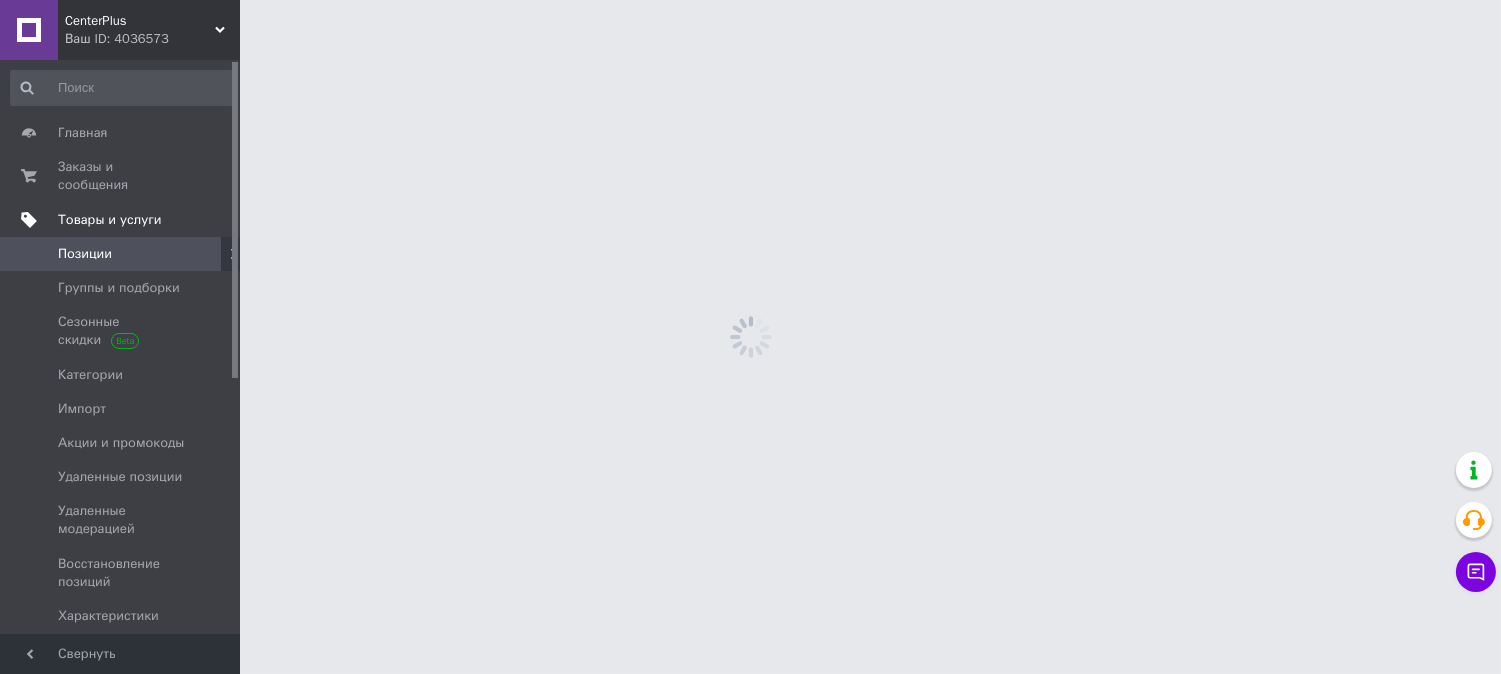 scroll, scrollTop: 0, scrollLeft: 0, axis: both 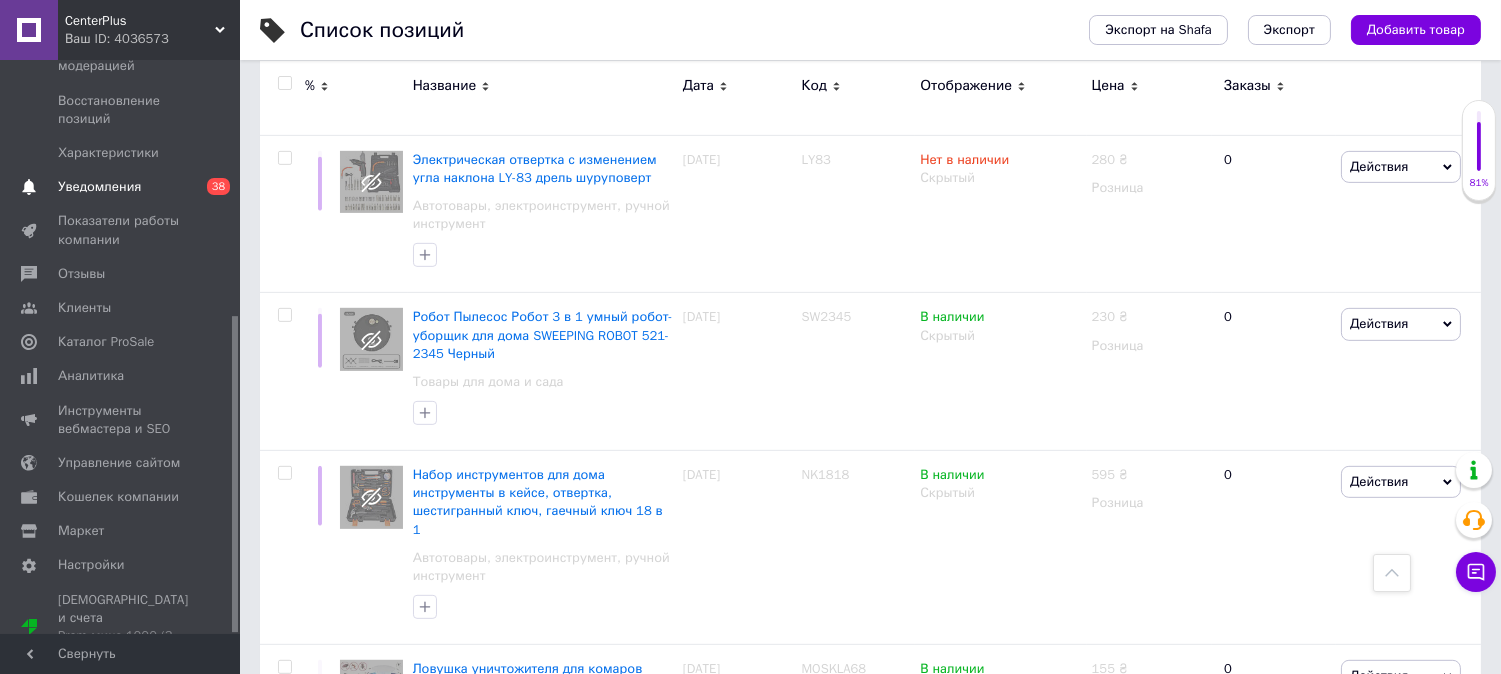 click on "Уведомления" at bounding box center [99, 187] 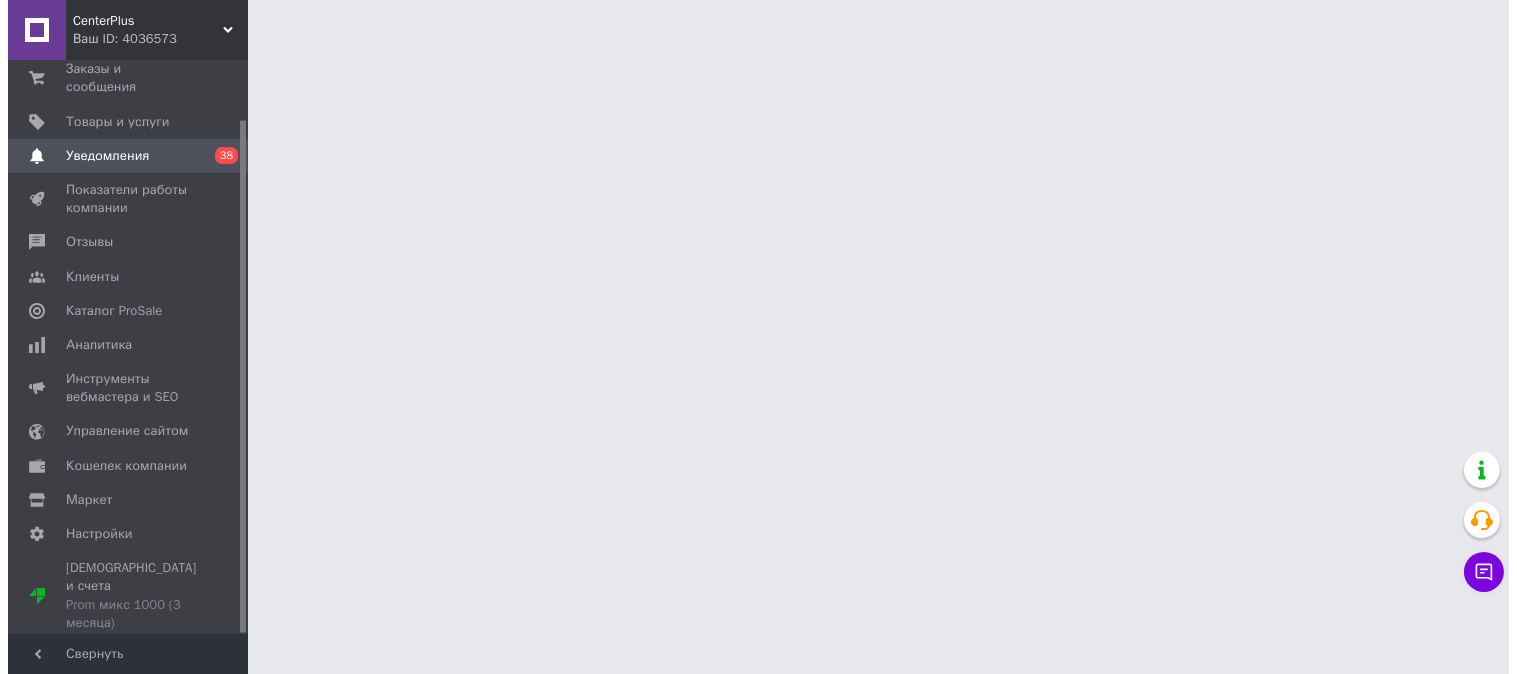scroll, scrollTop: 0, scrollLeft: 0, axis: both 